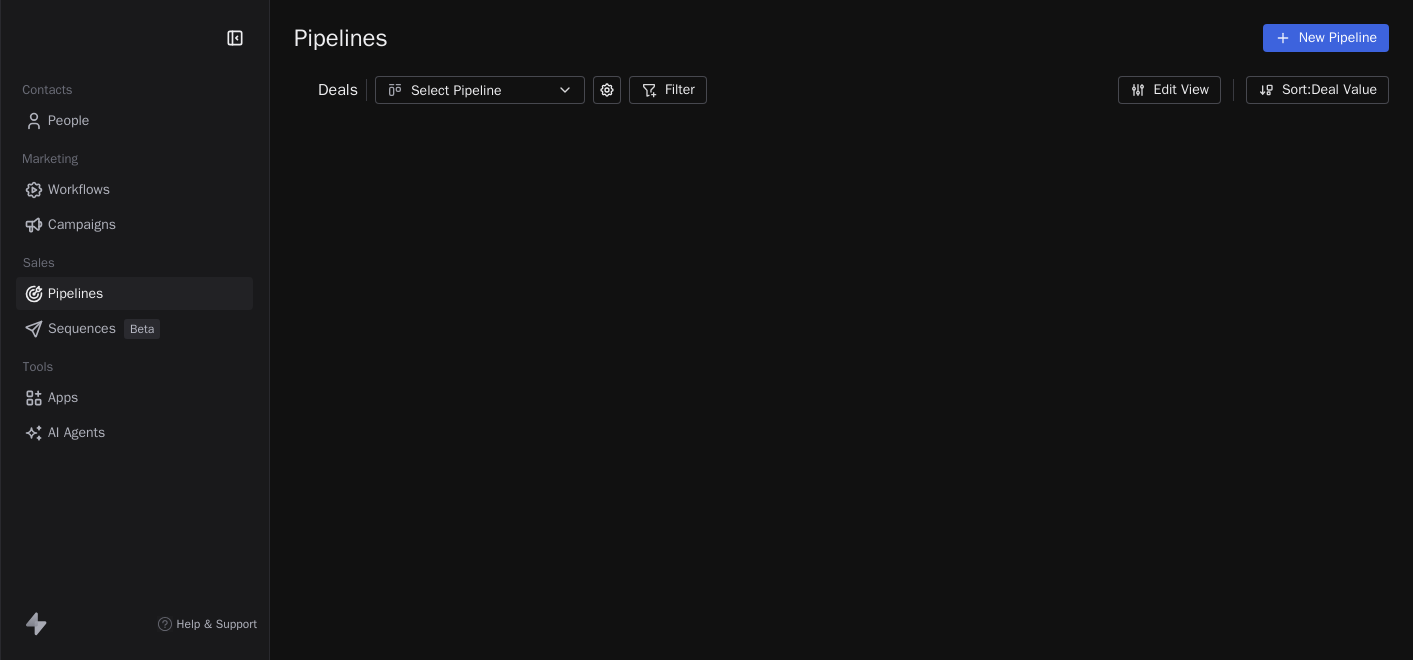 scroll, scrollTop: 0, scrollLeft: 0, axis: both 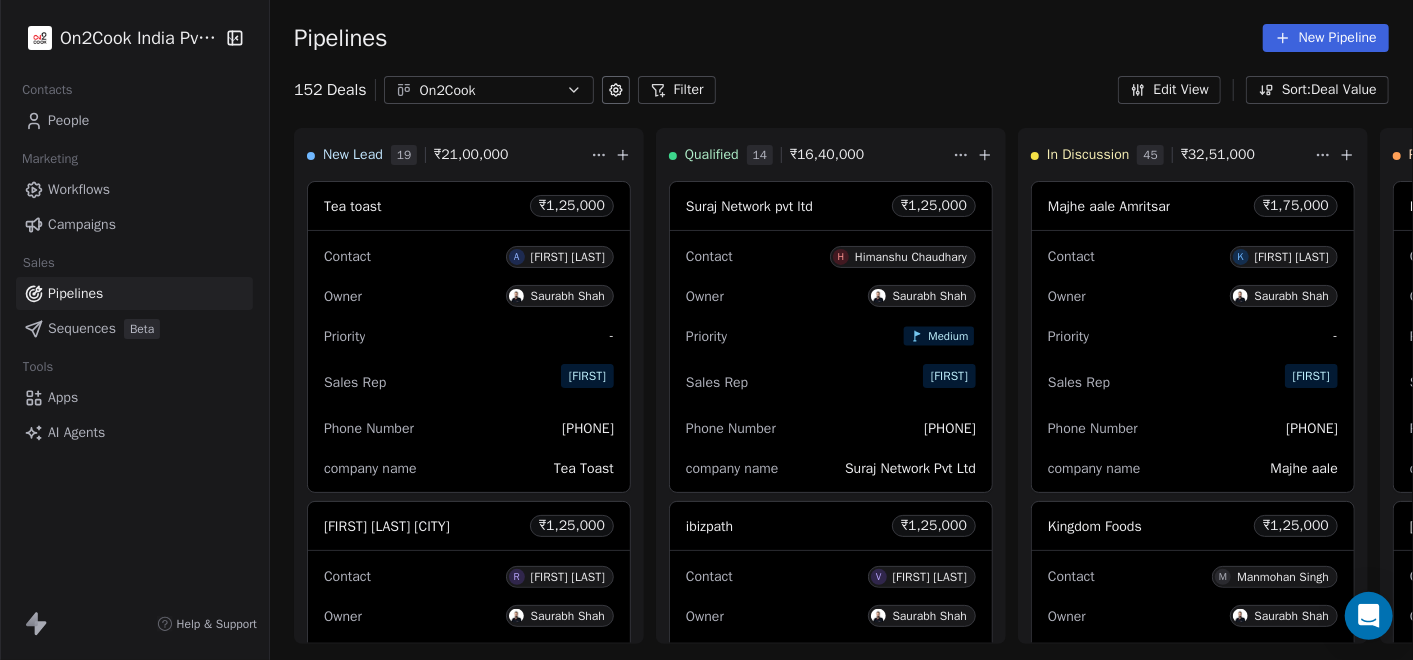 click on "Filter" at bounding box center (677, 90) 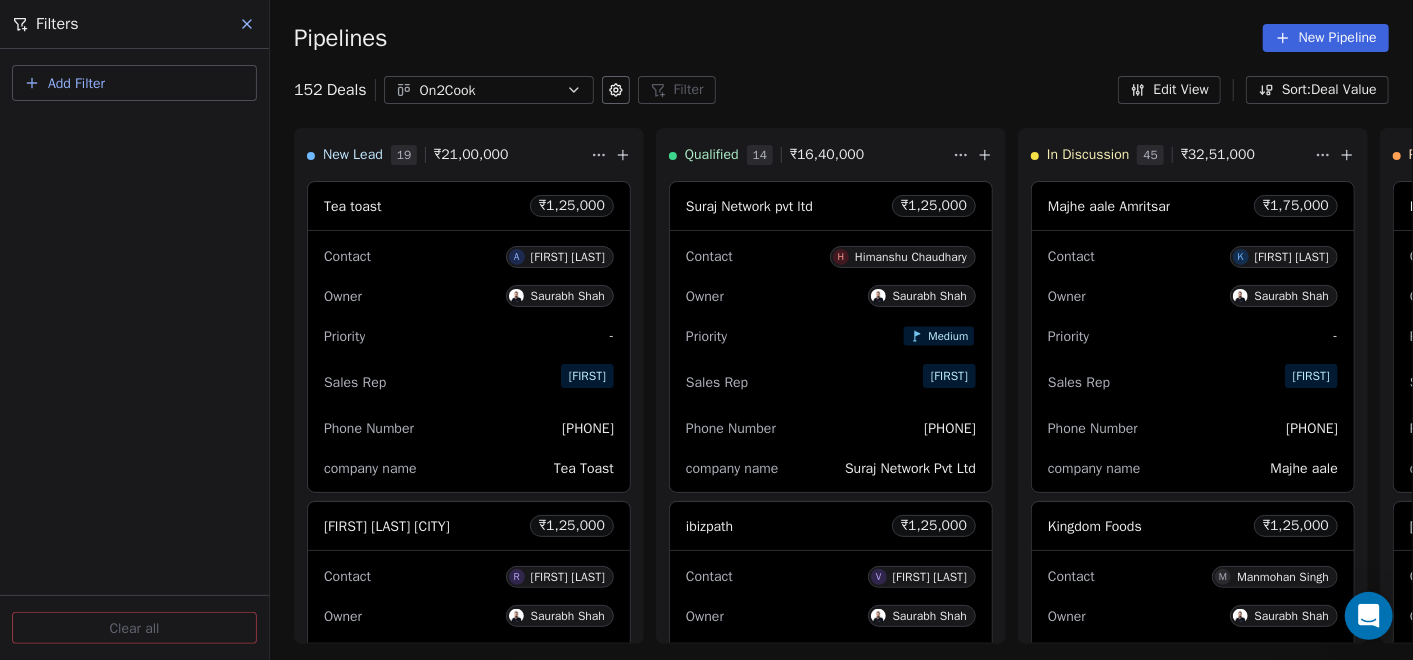 click on "Add Filter" at bounding box center [134, 83] 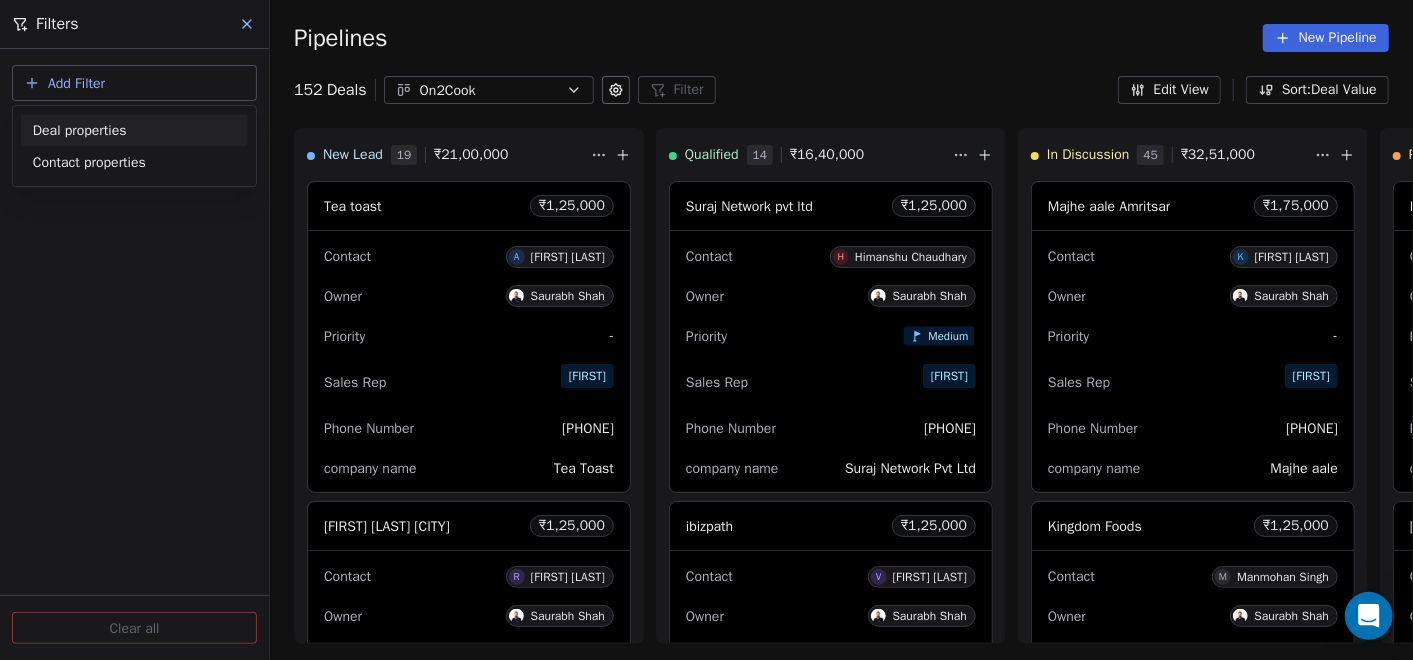 click on "Deal properties" at bounding box center [134, 130] 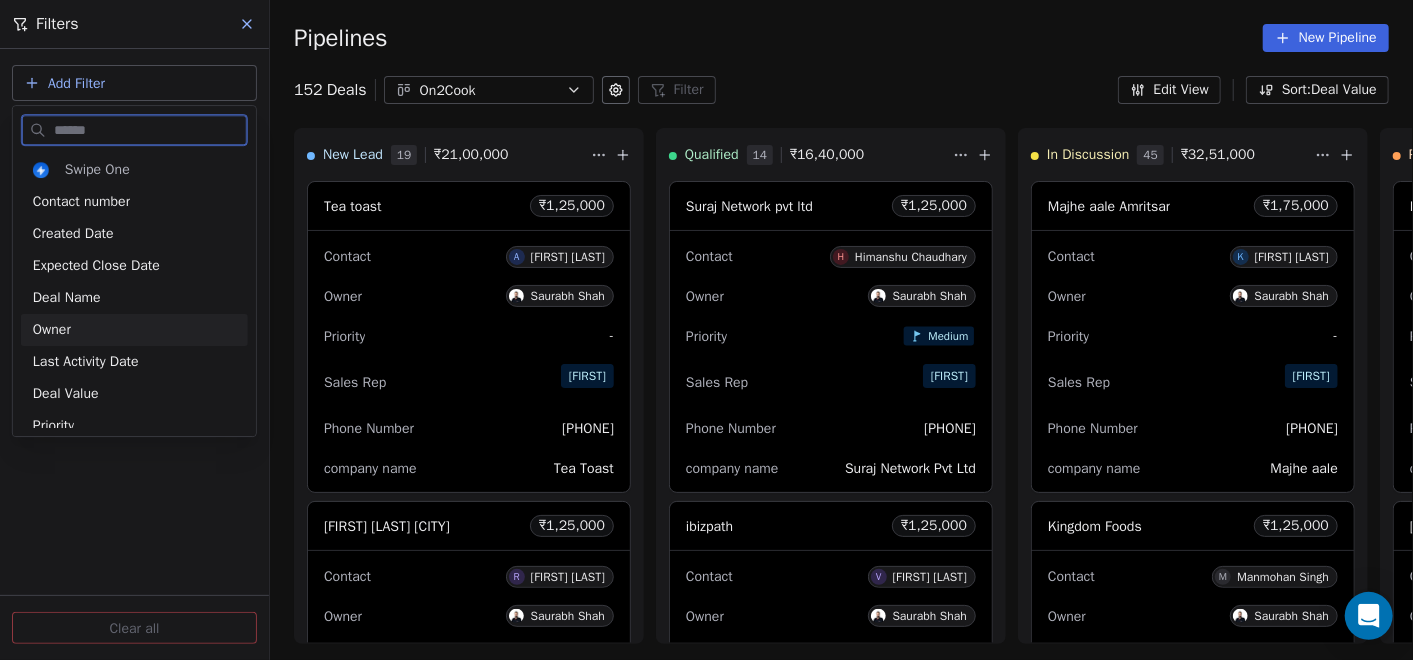 click on "Owner" at bounding box center (134, 330) 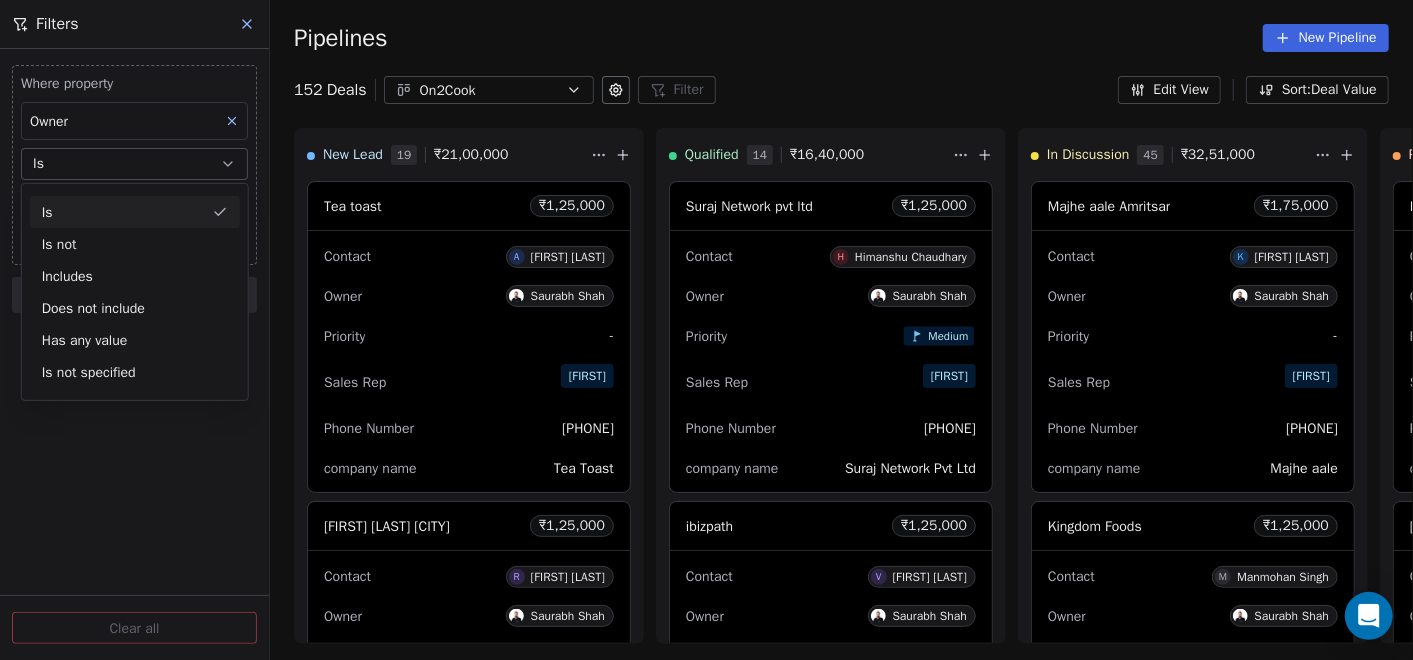 click on "Is" at bounding box center [134, 164] 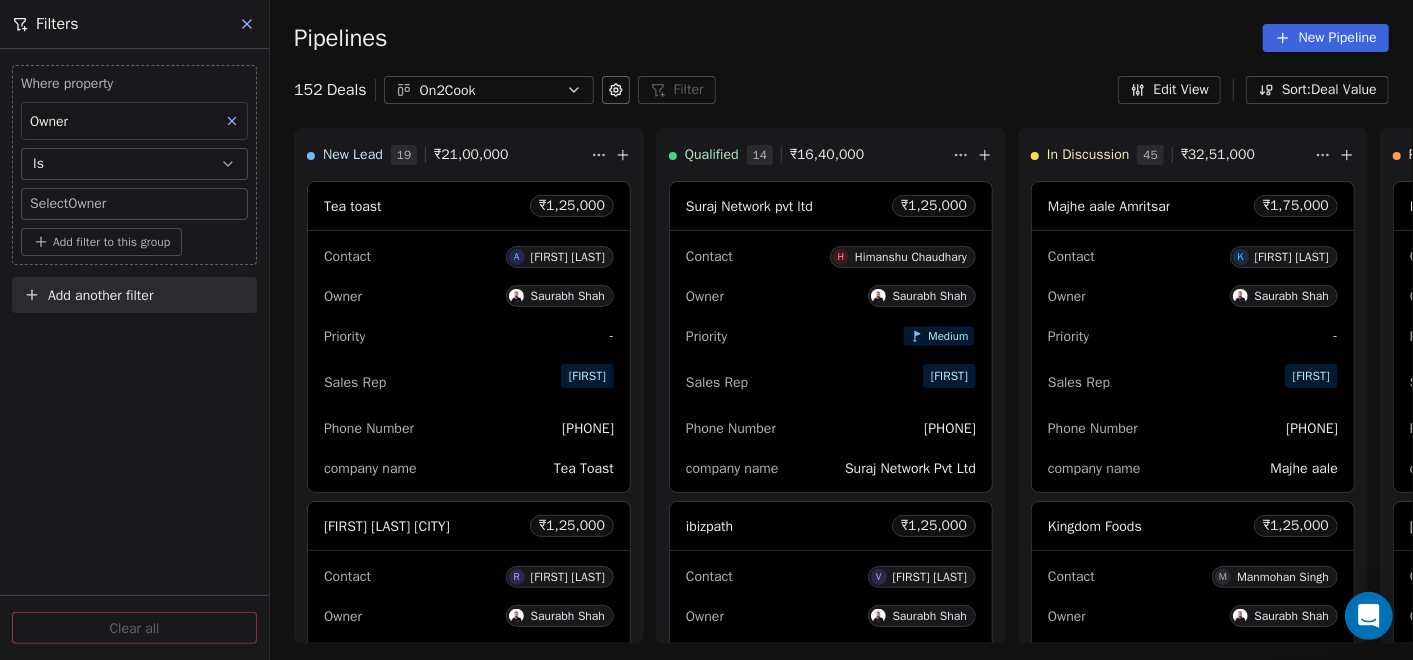 click on "On2Cook India Pvt. Ltd. Contacts People Marketing Workflows Campaigns Sales Pipelines Sequences Beta Tools Apps AI Agents Help & Support Pipelines New Pipeline 152 Deals On2Cook Filter Filters Where property Owner Is Select Owner Add filter to this group Add another filter Clear all Edit View Sort: Deal Value New Lead 19 ₹ 21,00,000 Tea toast ₹ 1,25,000 Contact A [FIRST] [LAST] Owner [FIRST] [LAST] Priority - Sales Rep [FIRST] [LAST] Phone Number [PHONE] company name Tea Toast [FIRST] [LAST] [CITY] ₹ 1,25,000 Contact R [FIRST] [LAST] Owner [FIRST] [LAST] Priority - Sales Rep [FIRST] [LAST] Phone Number [PHONE] company name Bonjour cool point Zayka Restaurant ₹ 1,25,000 Contact A [FIRST] [LAST] Owner [FIRST] [LAST] Priority - Sales Rep [FIRST] [LAST] Phone Number [PHONE] company name Jayka Earth ₹ 1,25,000 Contact G [FIRST] [LAST] Owner [FIRST] [LAST] Priority Medium Sales Rep [FIRST] [LAST] Phone Number [PHONE] company name earth Poona Cafe ₹ 1,25,000 Contact K [FIRST] [LAST] Owner [FIRST] [LAST] Priority - [FIRST] [LAST]" at bounding box center (706, 330) 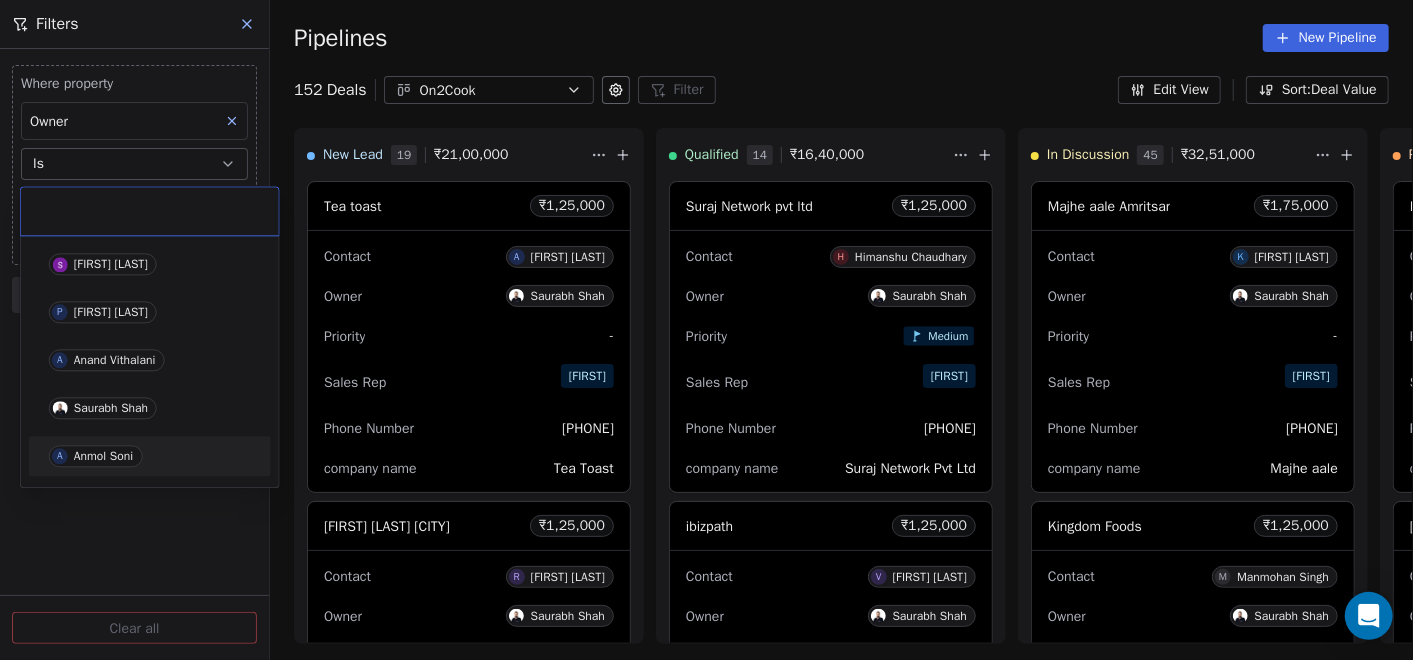 click on "Anmol Soni" at bounding box center [103, 456] 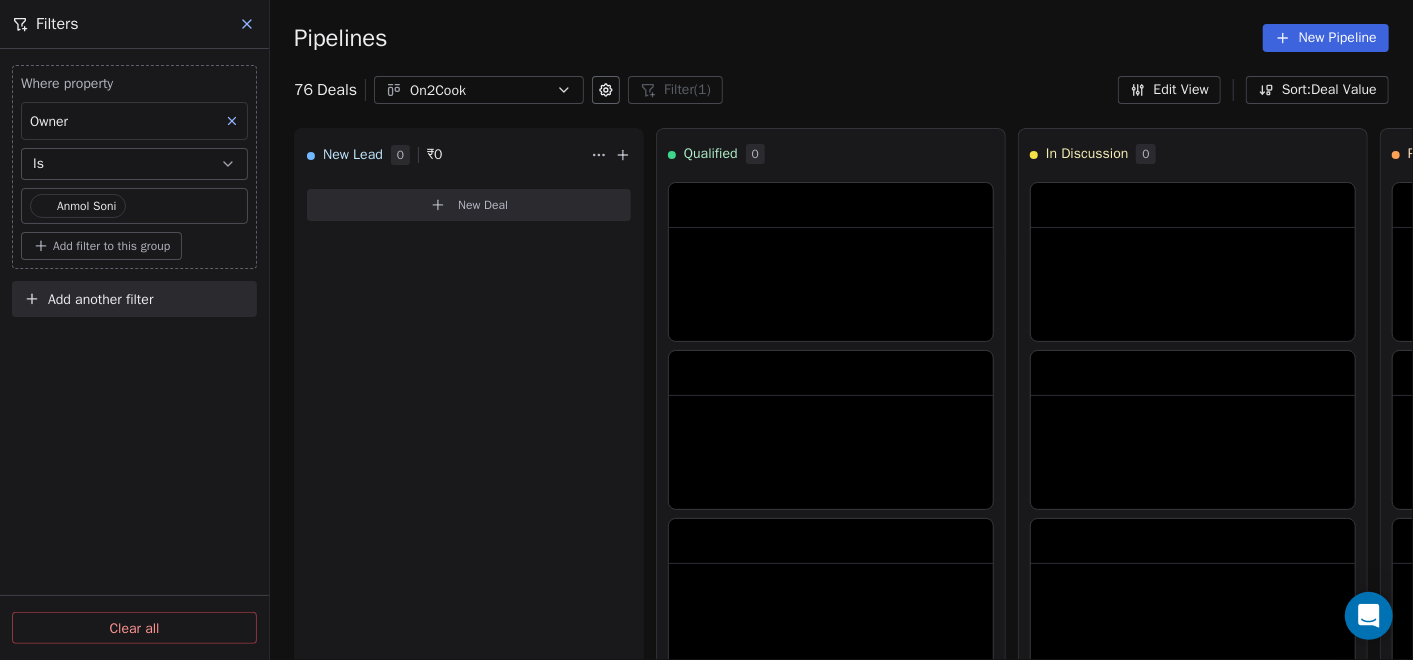 click on "Pipelines  New Pipeline" at bounding box center (841, 38) 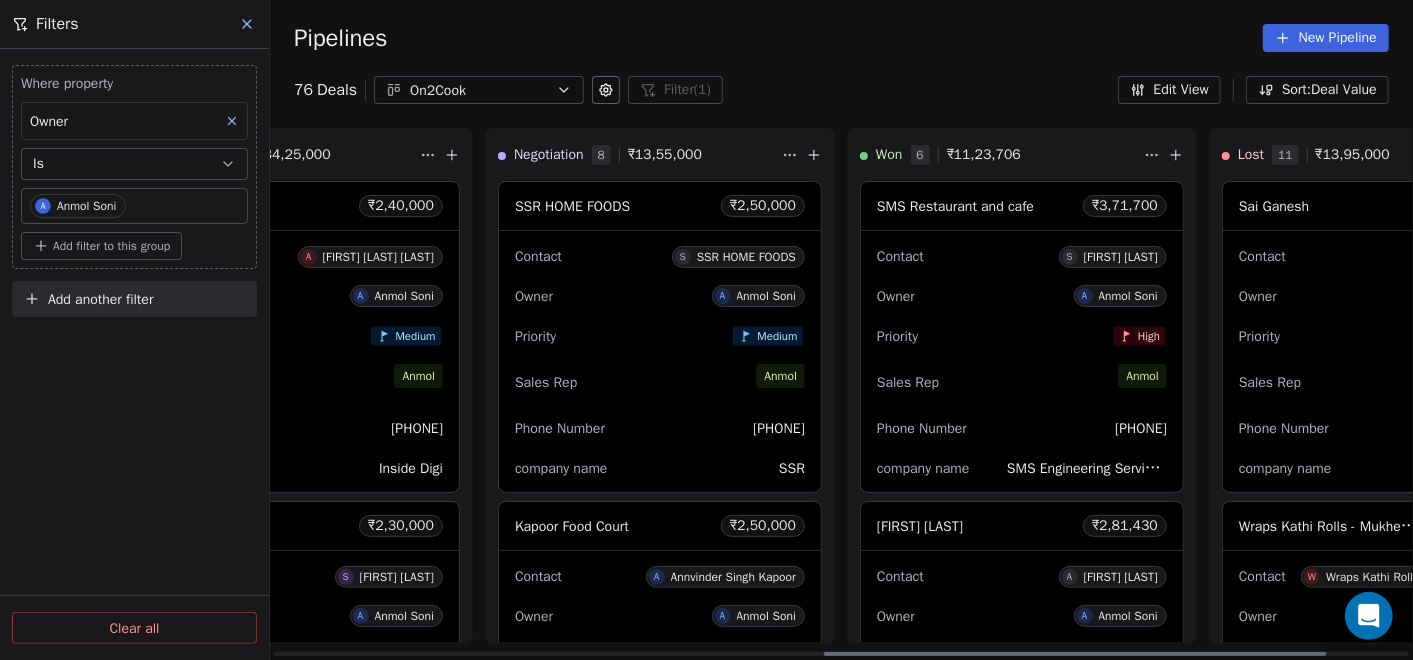 scroll, scrollTop: 0, scrollLeft: 1264, axis: horizontal 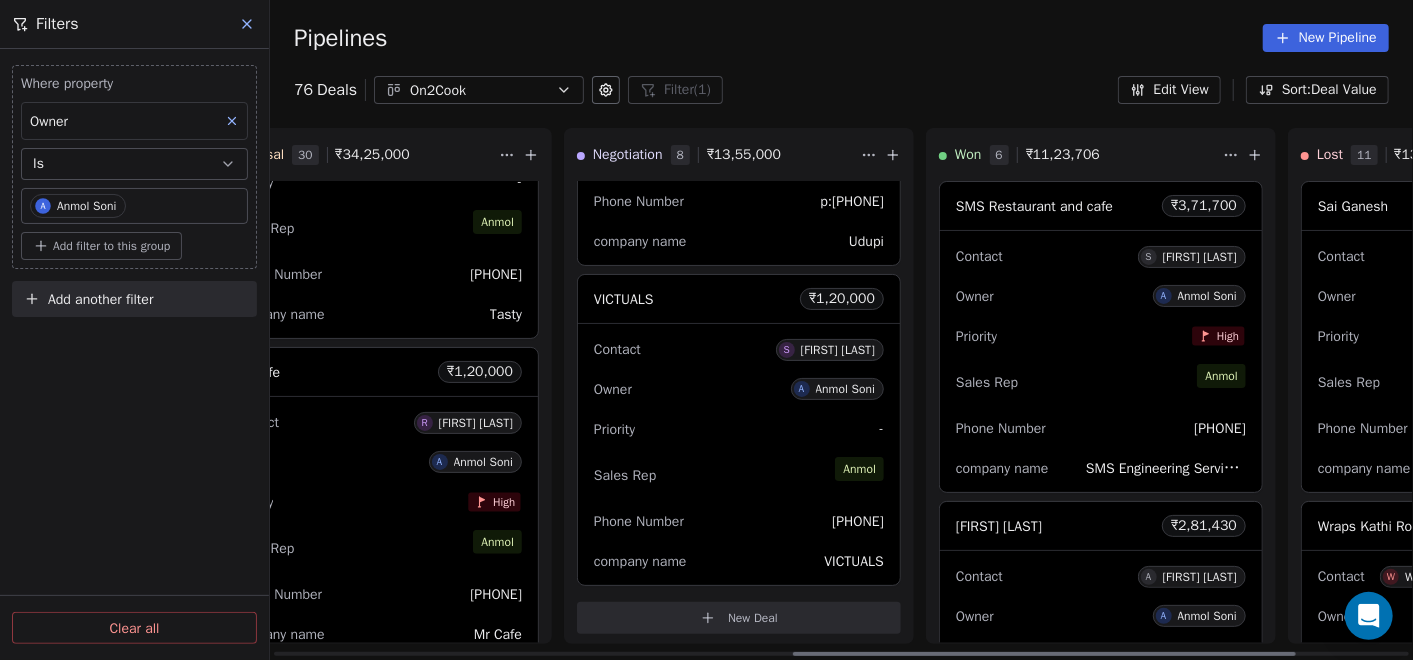 click on "Priority High" at bounding box center [377, 502] 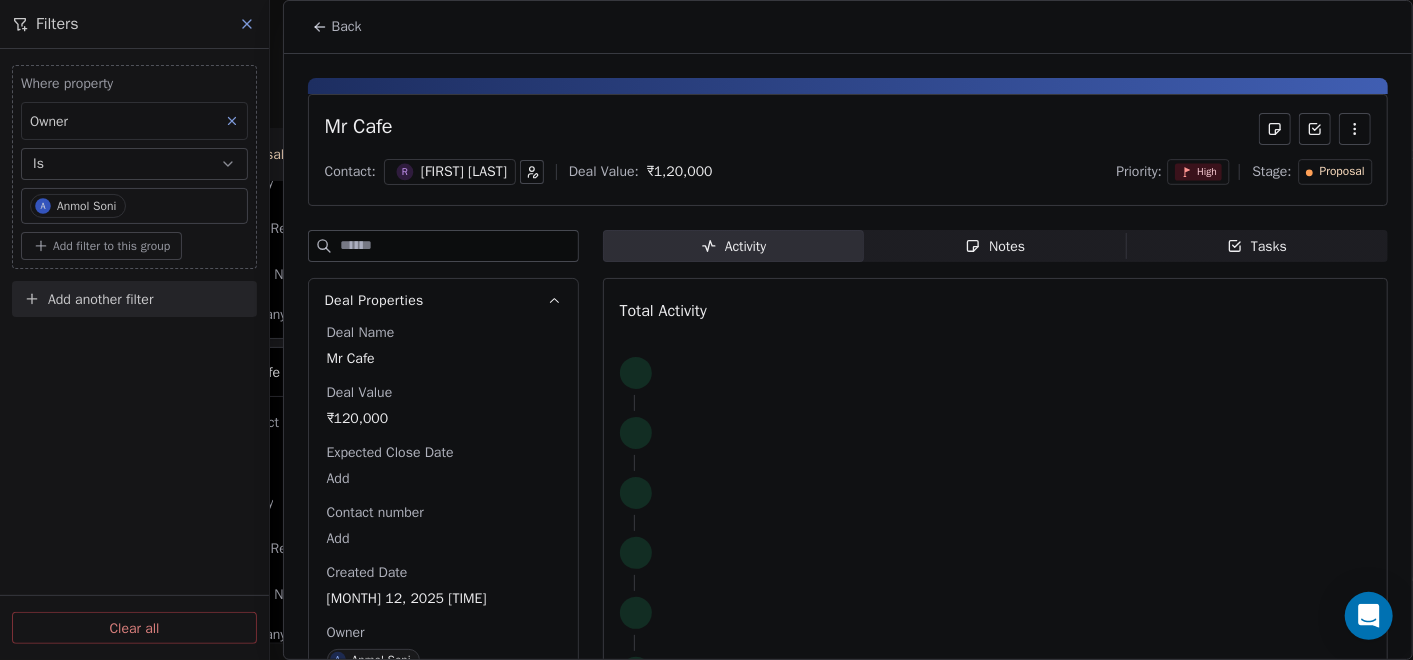 click on "Notes   Notes" at bounding box center (995, 246) 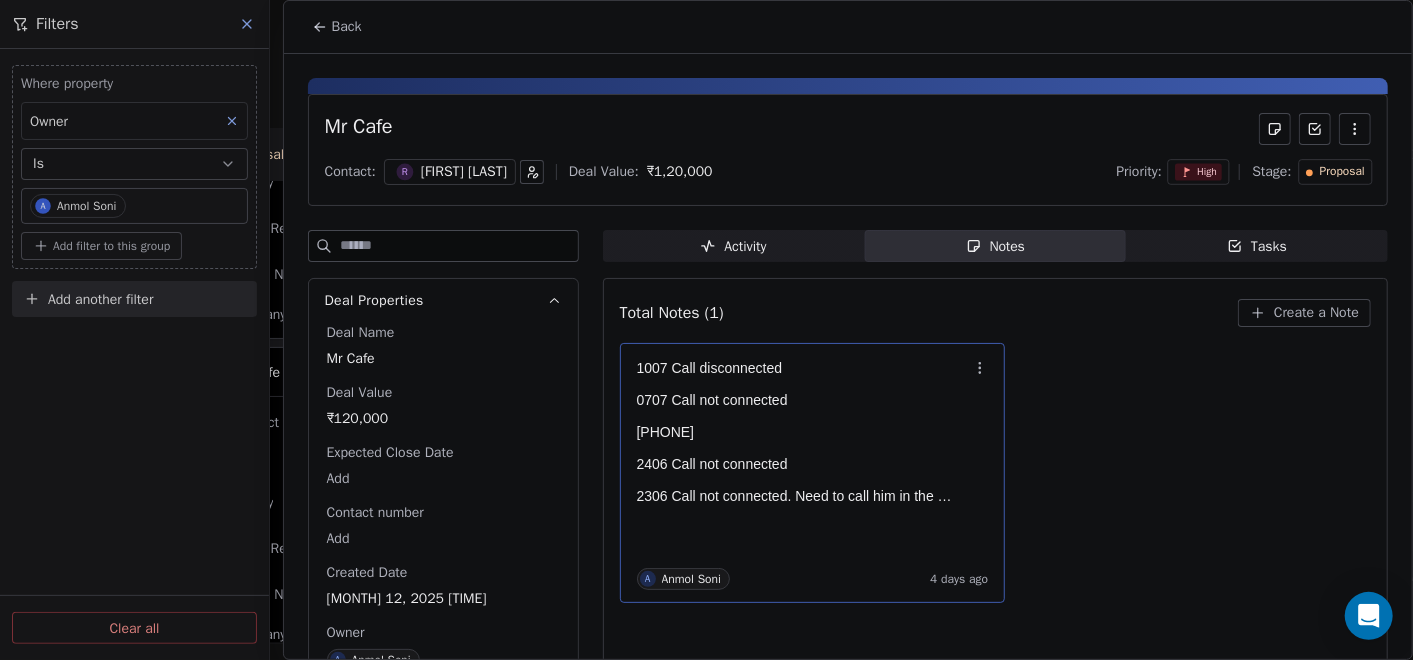 click at bounding box center (803, 416) 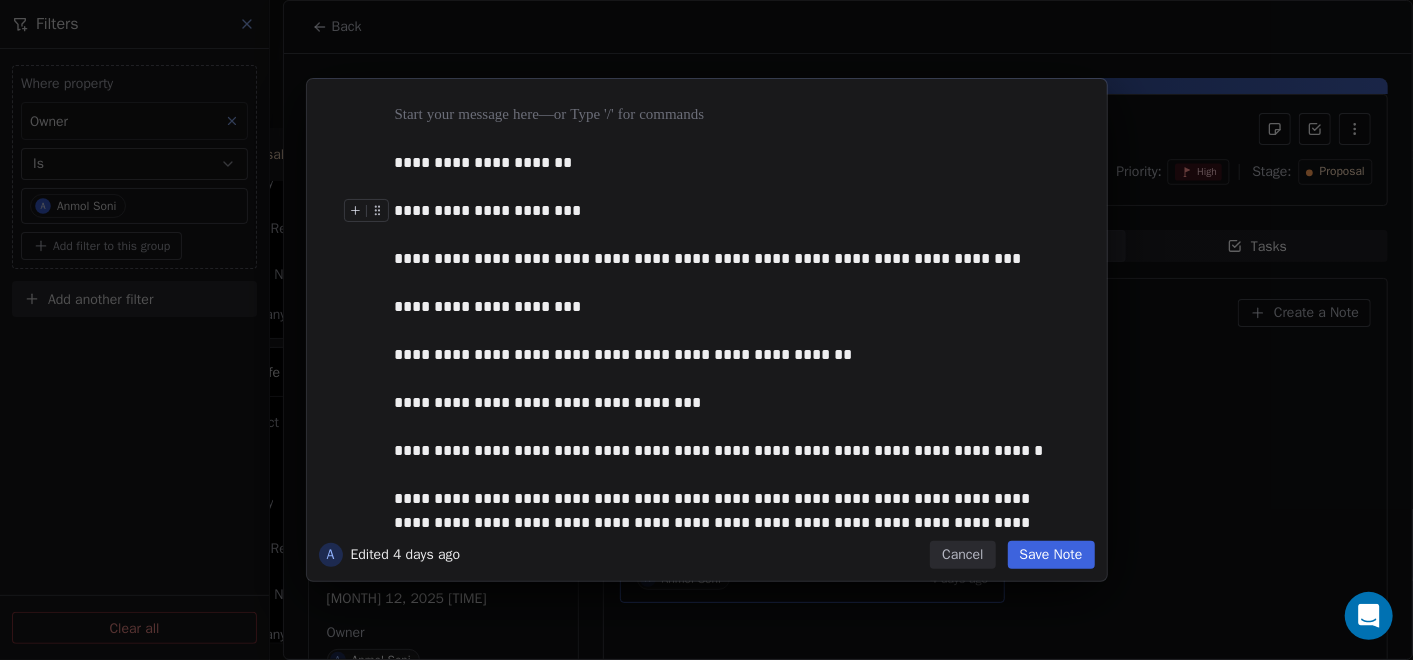 type 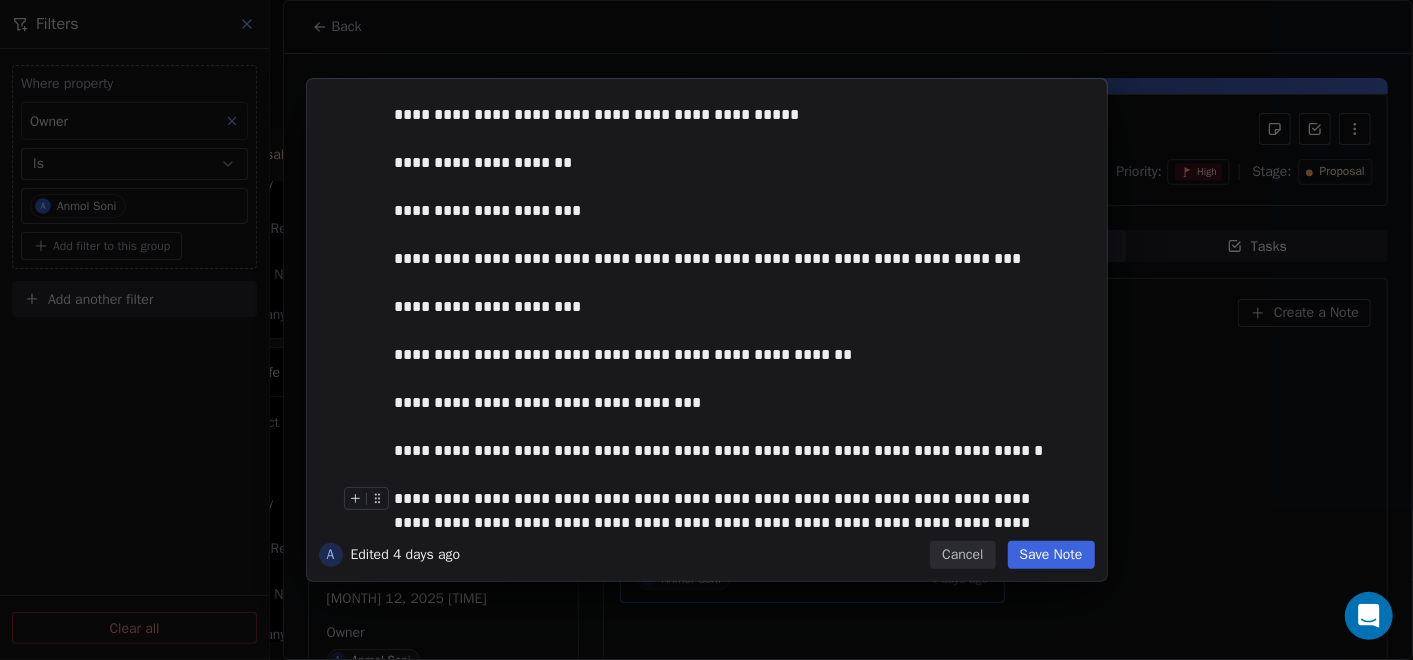 click on "Save Note" at bounding box center (1051, 555) 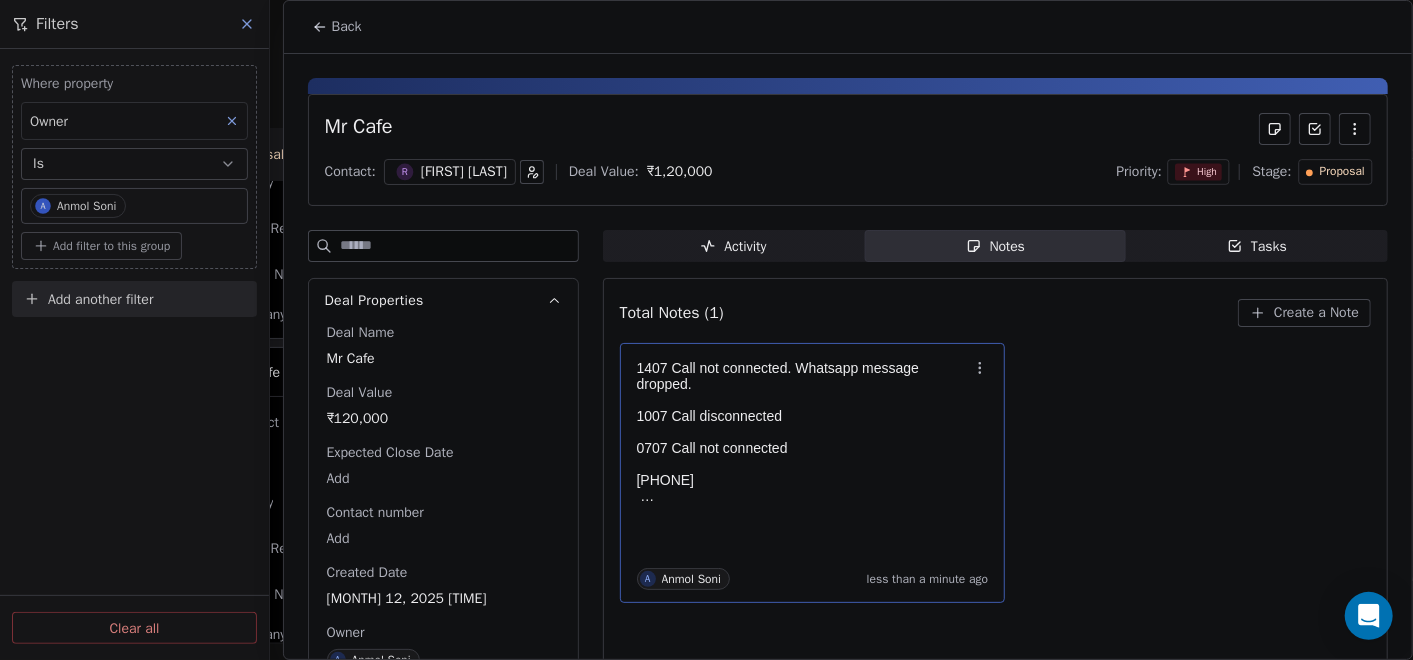 click 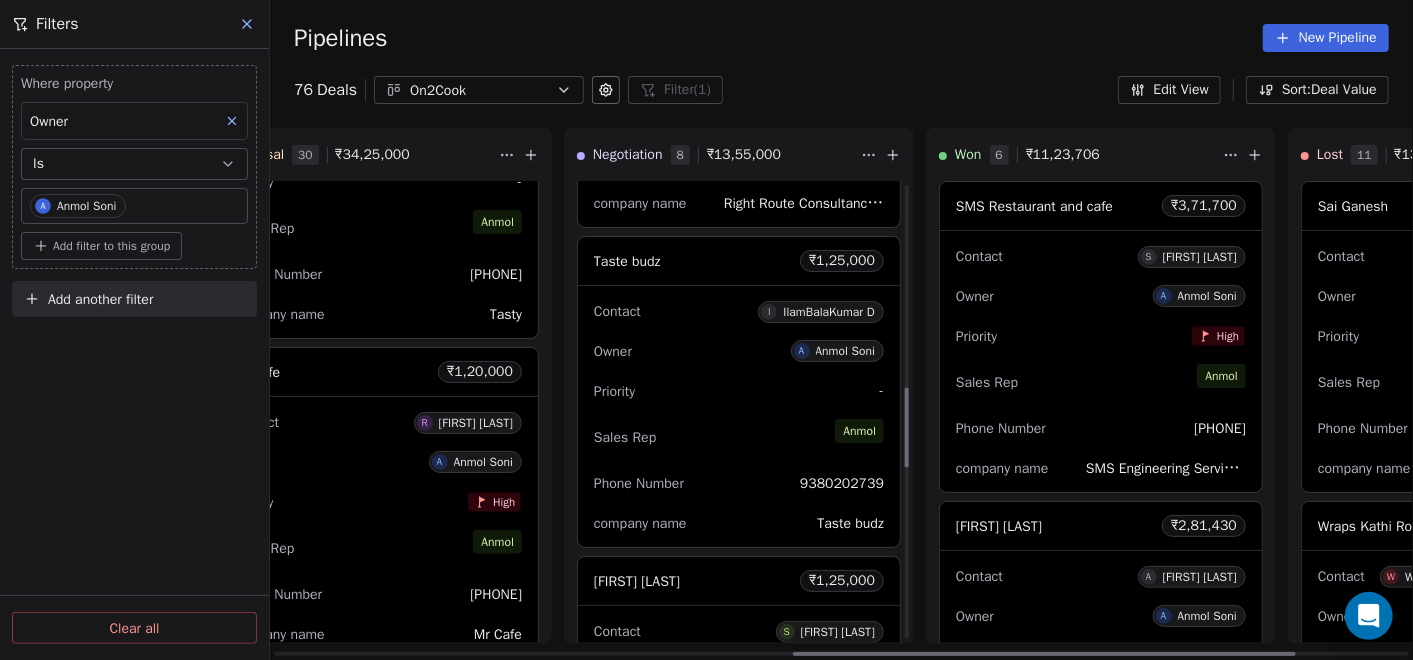 scroll, scrollTop: 1274, scrollLeft: 0, axis: vertical 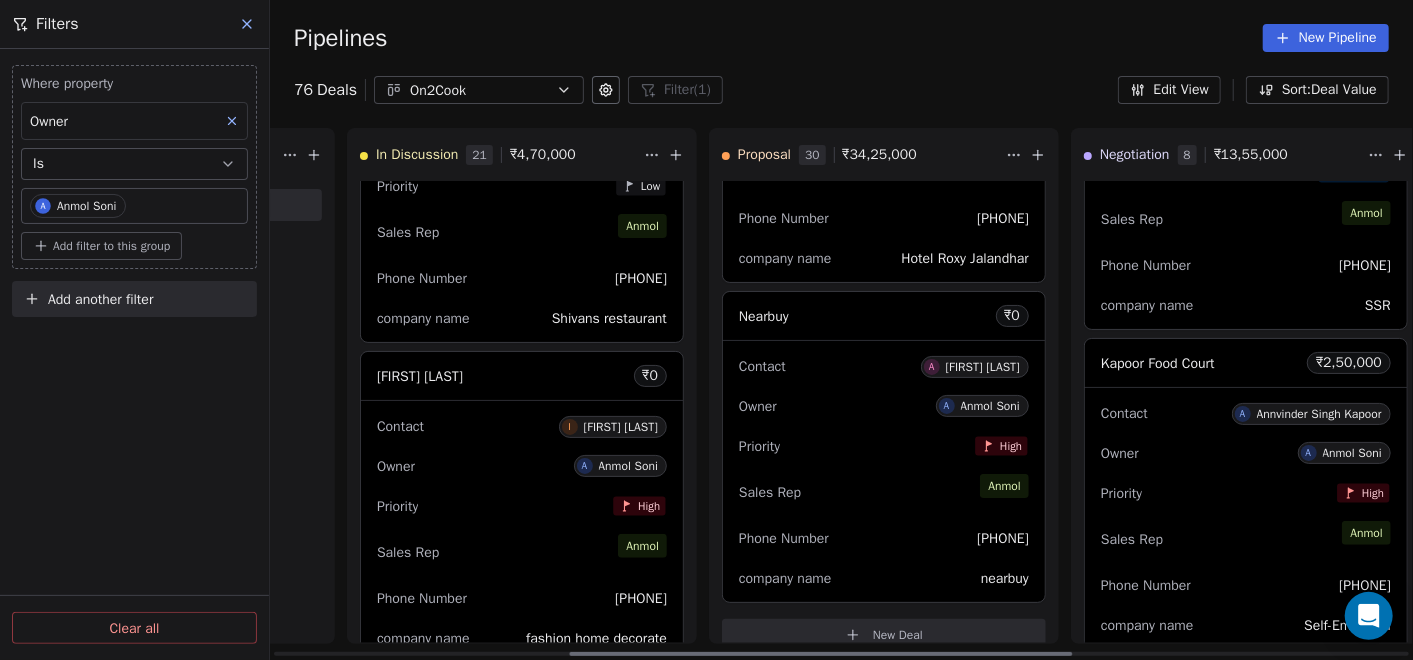 click on "Owner A [FIRST] [LAST]" at bounding box center [522, 466] 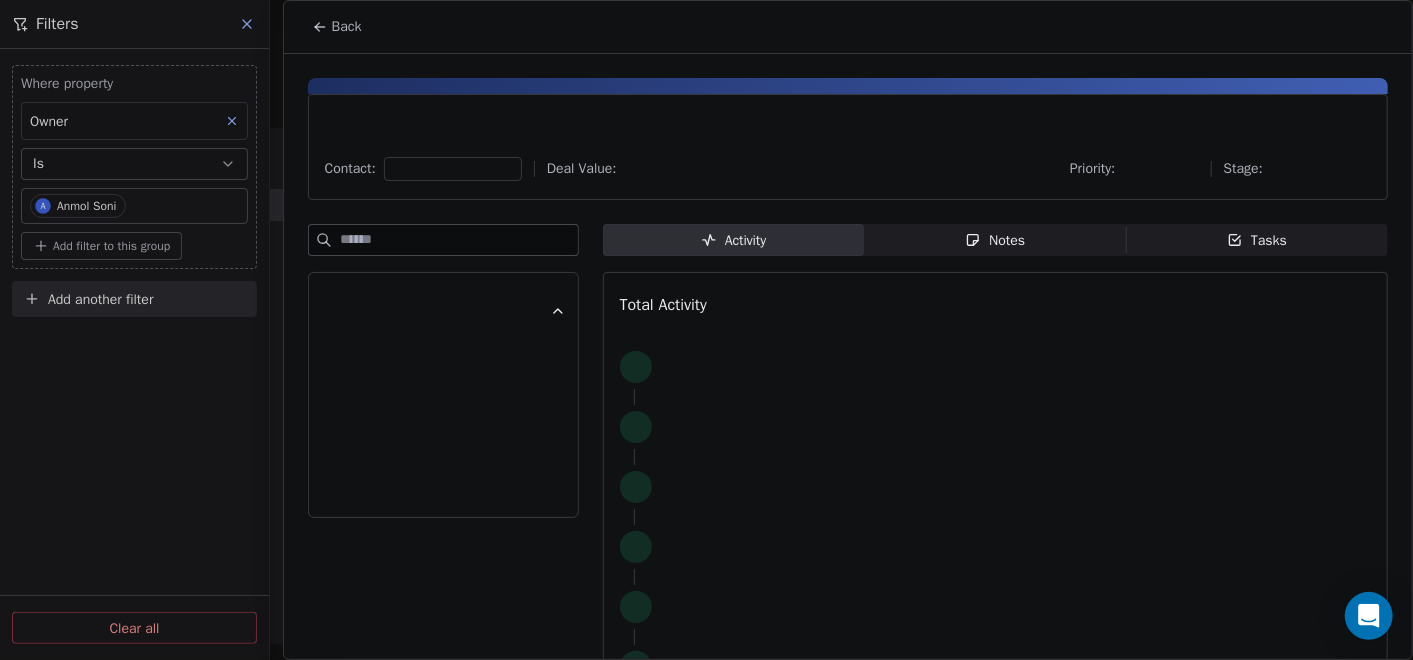 click on "Notes   Notes" at bounding box center (995, 240) 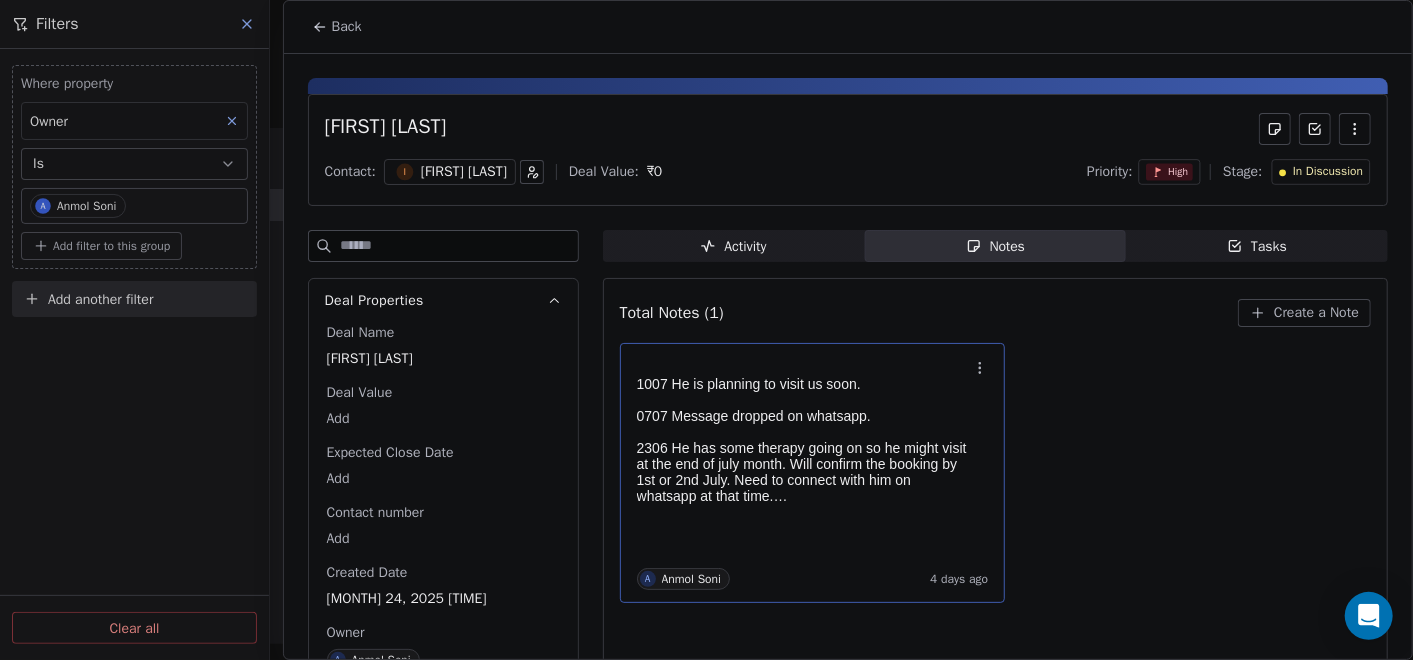 click at bounding box center [803, 400] 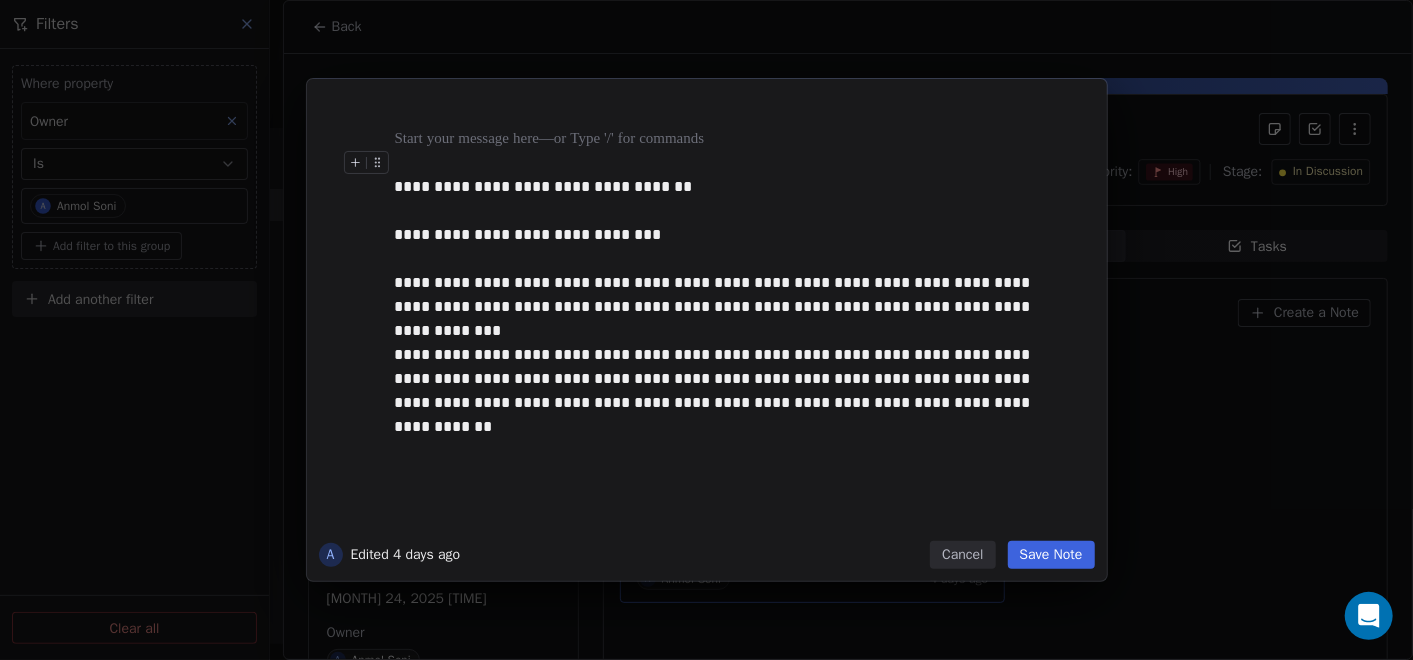 type 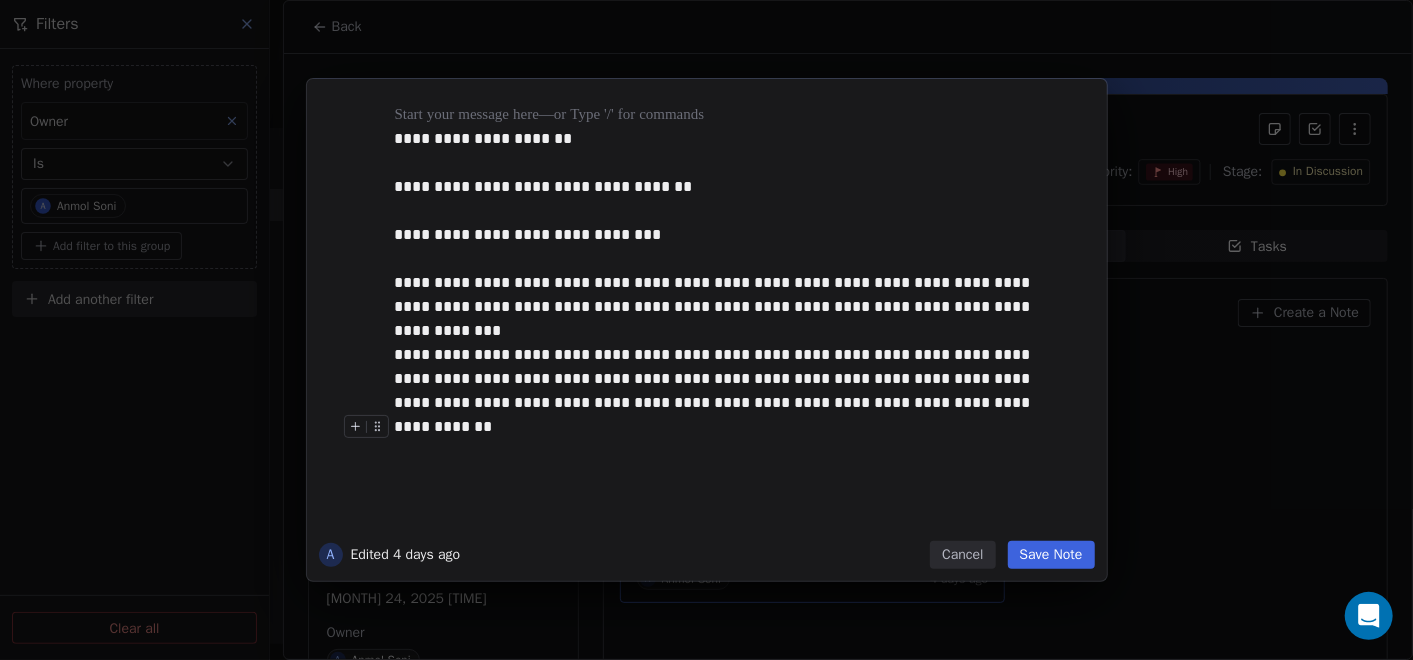 click on "Save Note" at bounding box center (1051, 555) 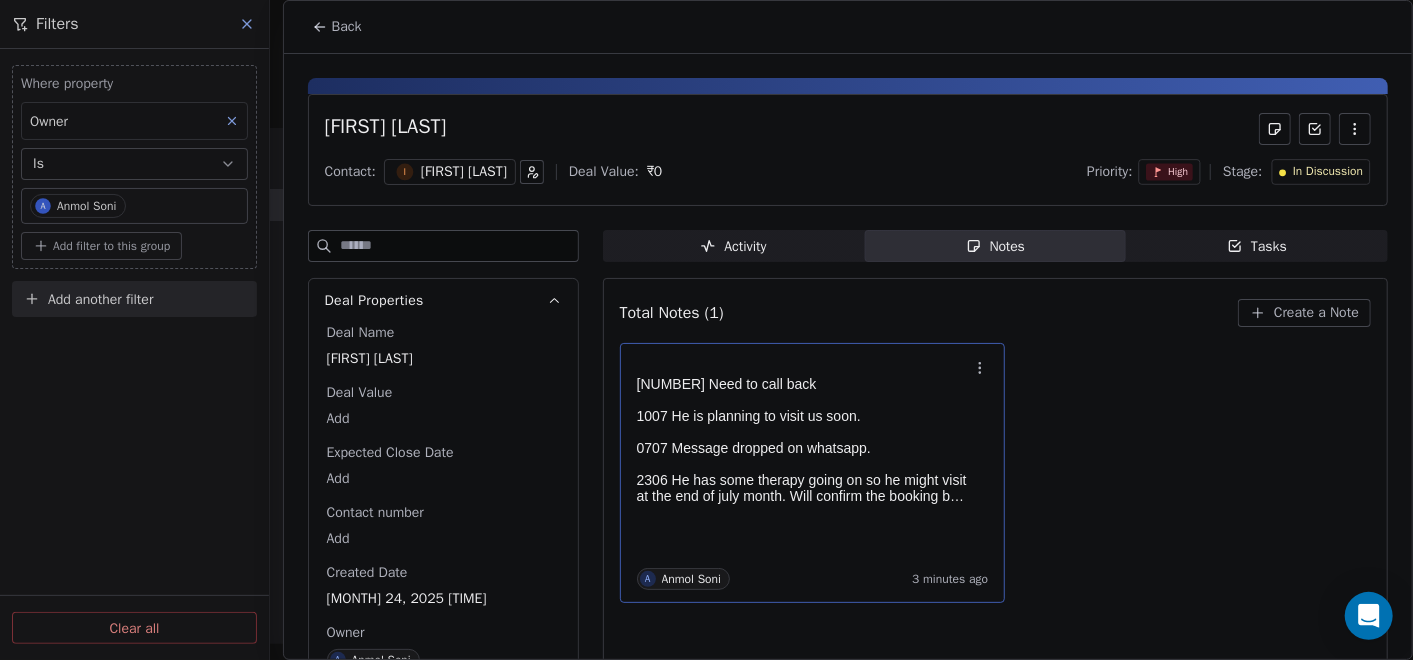 click on "2306 He has some therapy going on so he might visit at the end of july month. Will confirm the booking by 1st or 2nd July. Need to connect with him on whatsapp at that time." at bounding box center (803, 488) 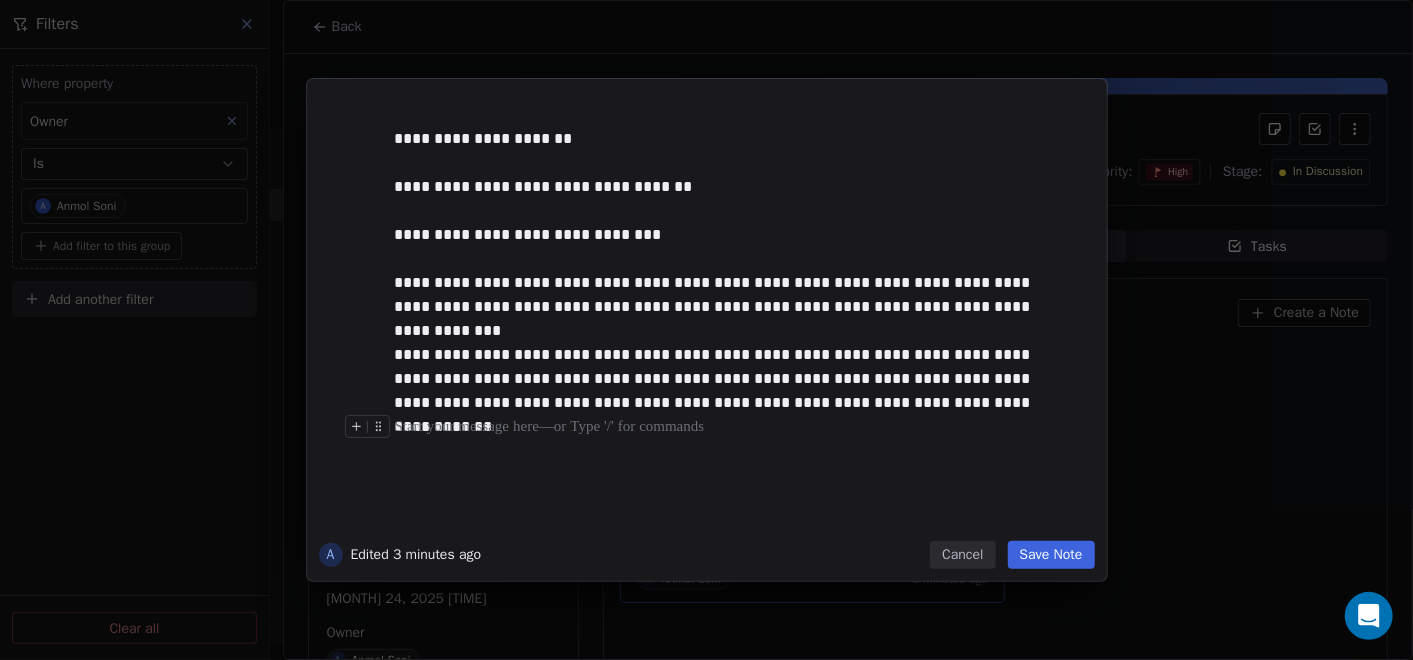 click at bounding box center (737, 427) 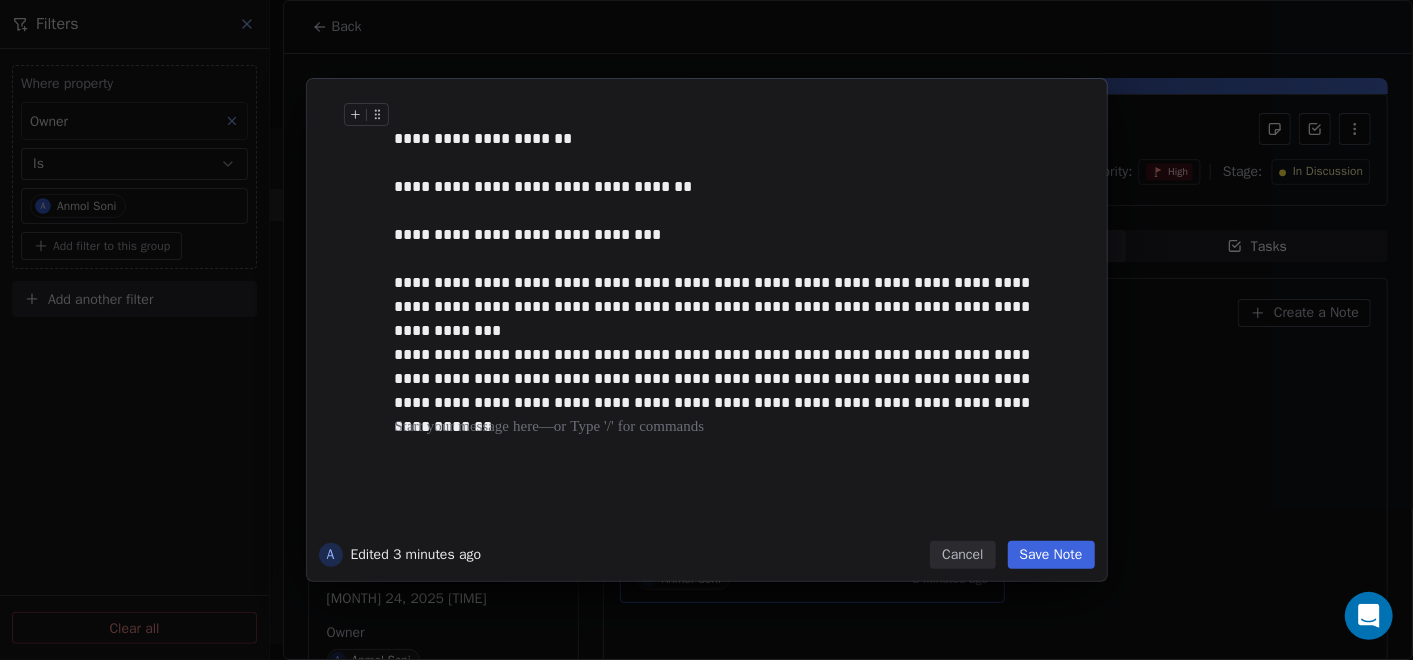 click at bounding box center (737, 115) 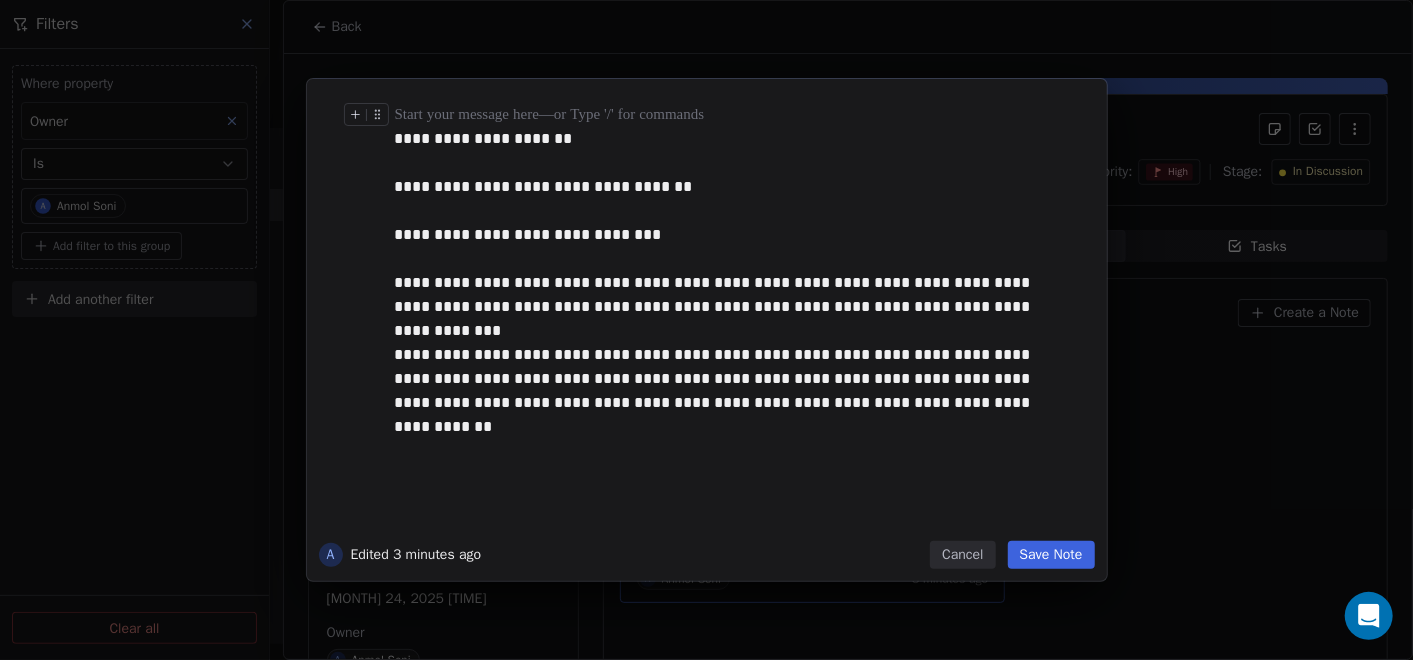 click at bounding box center (737, 115) 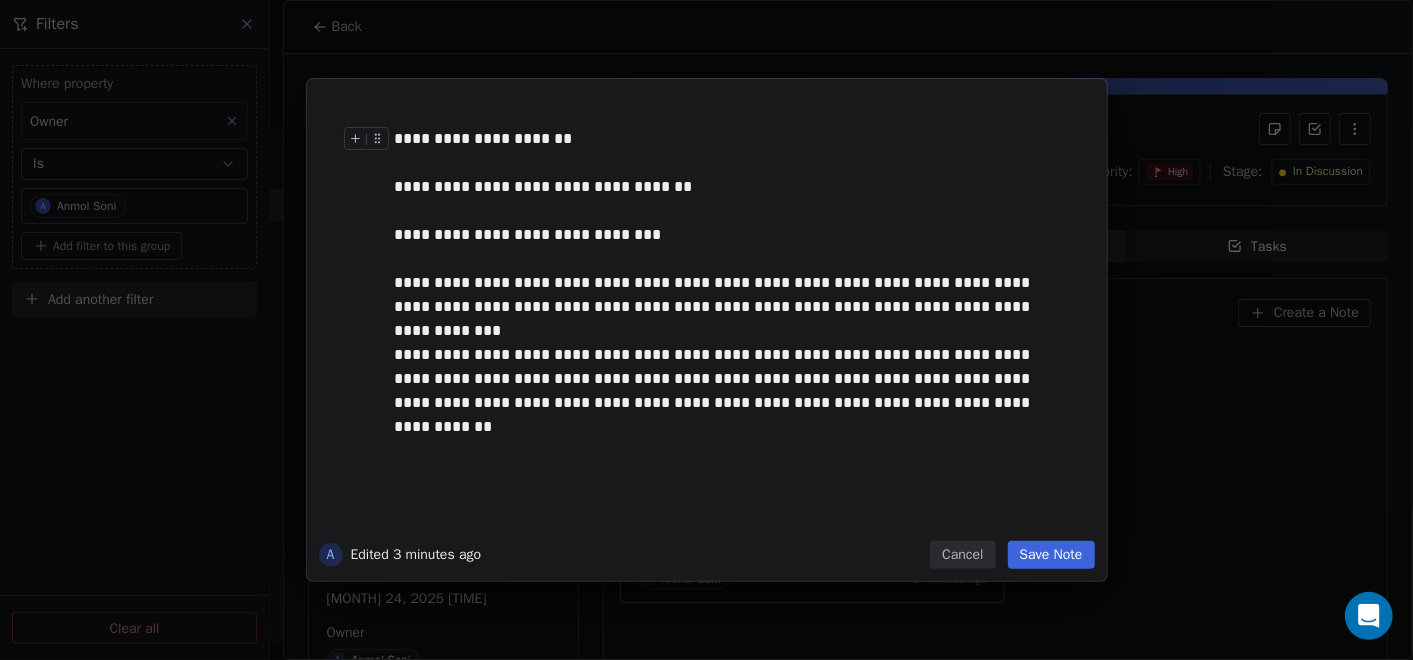 click on "**********" at bounding box center (728, 139) 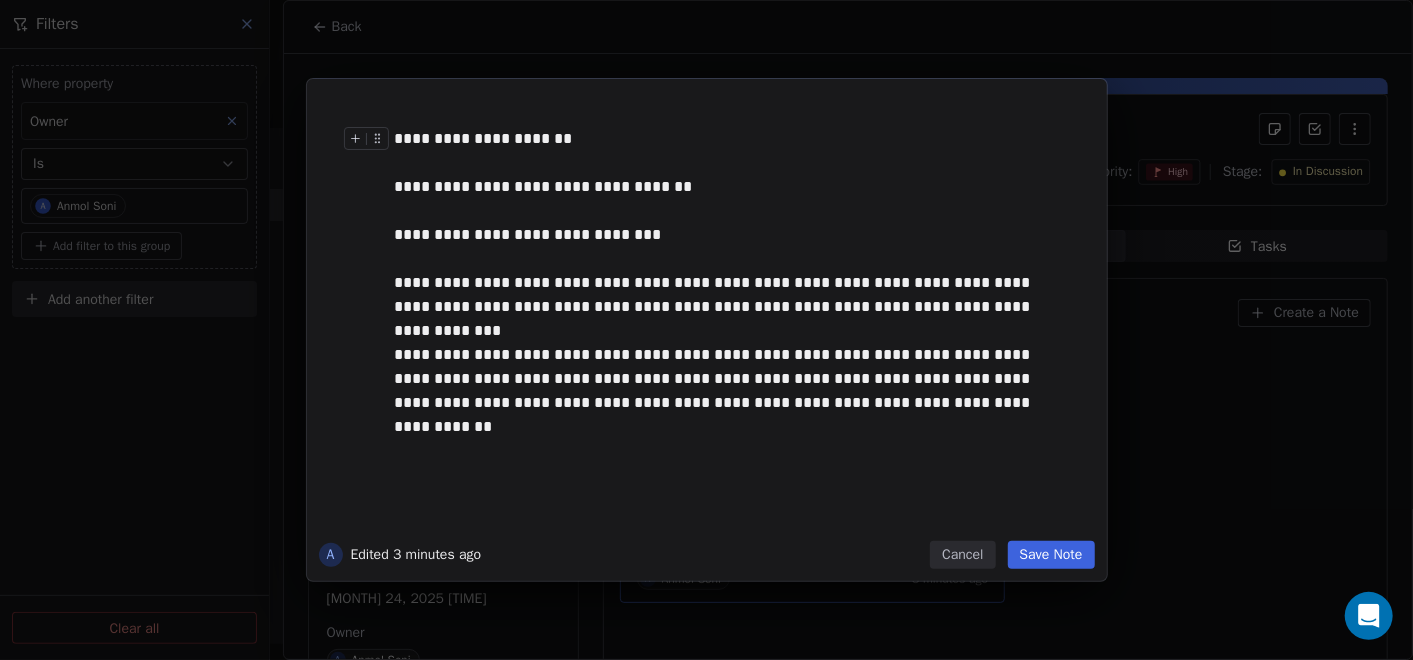 type 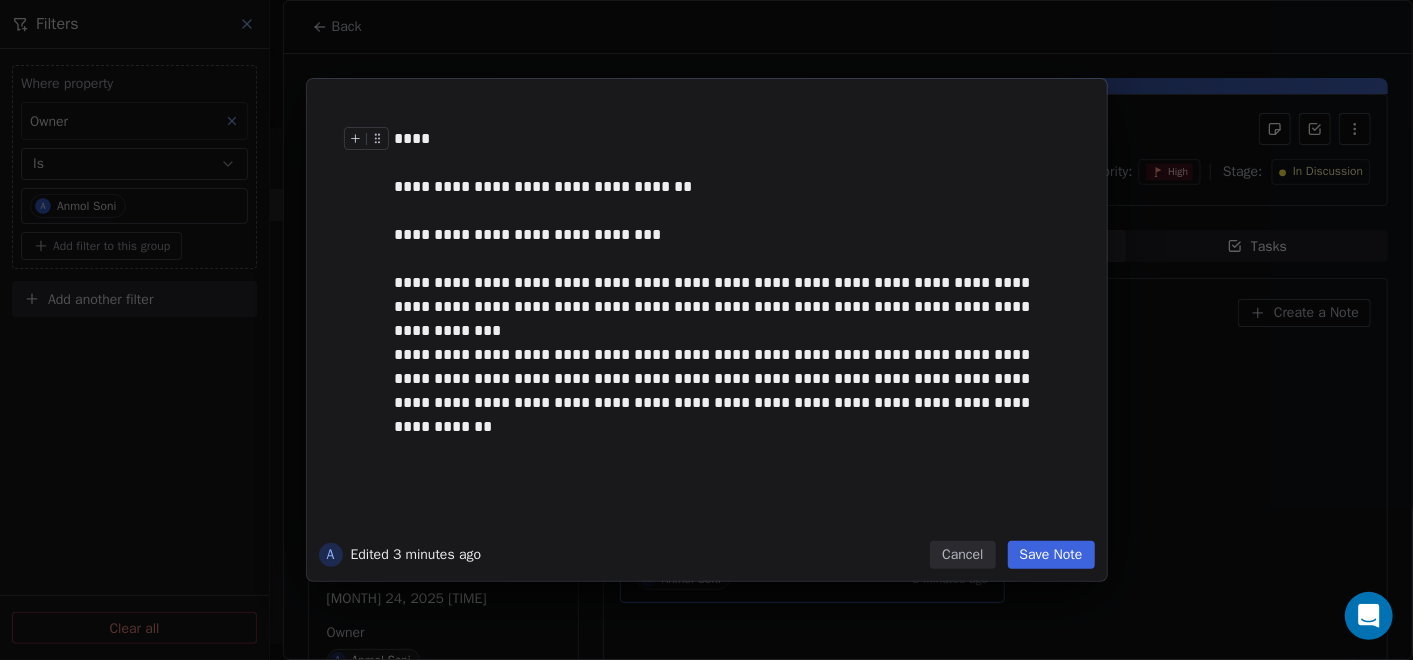 click on "****" at bounding box center (728, 139) 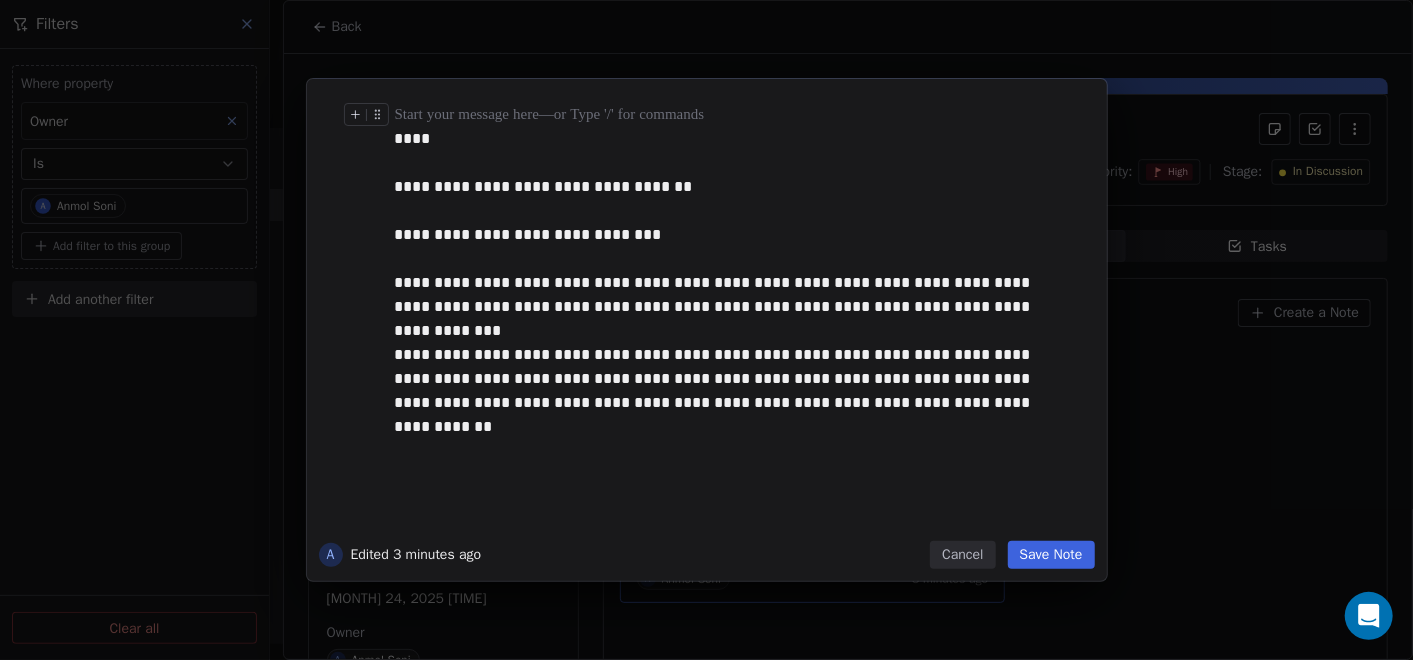 click at bounding box center [737, 115] 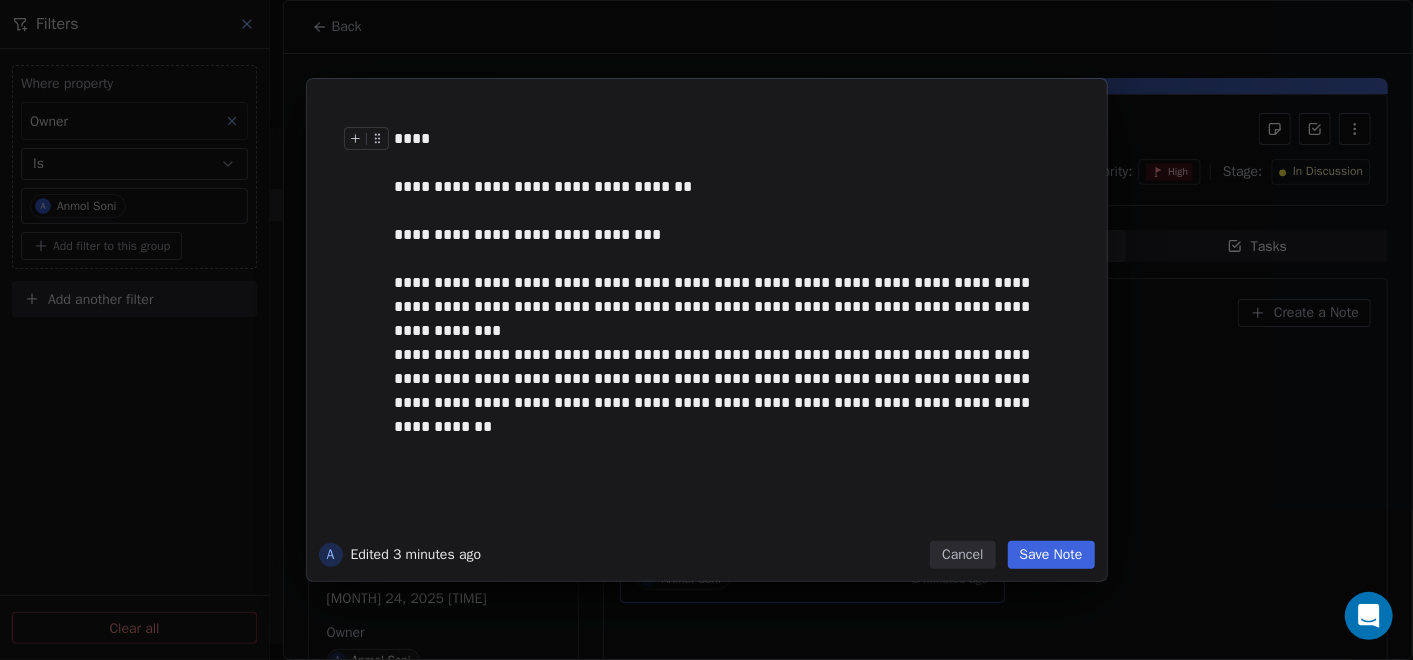 click on "****" at bounding box center [728, 139] 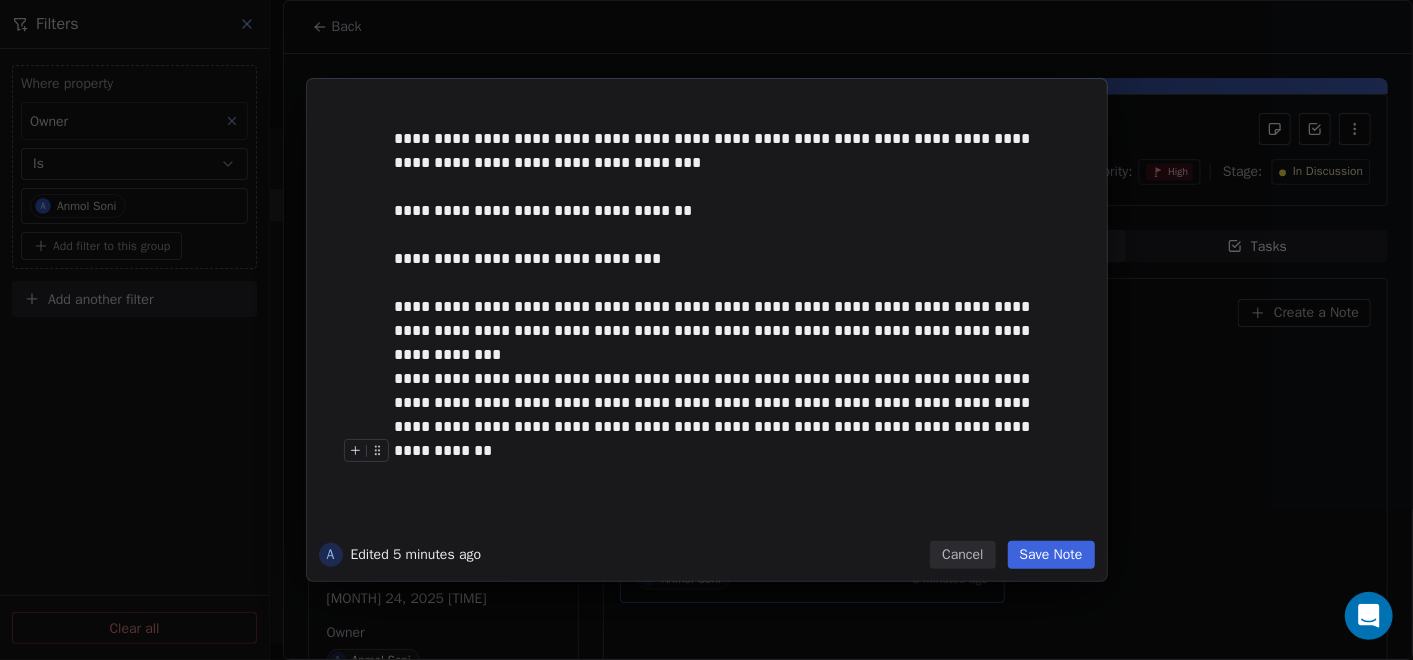 click on "Save Note" at bounding box center (1051, 555) 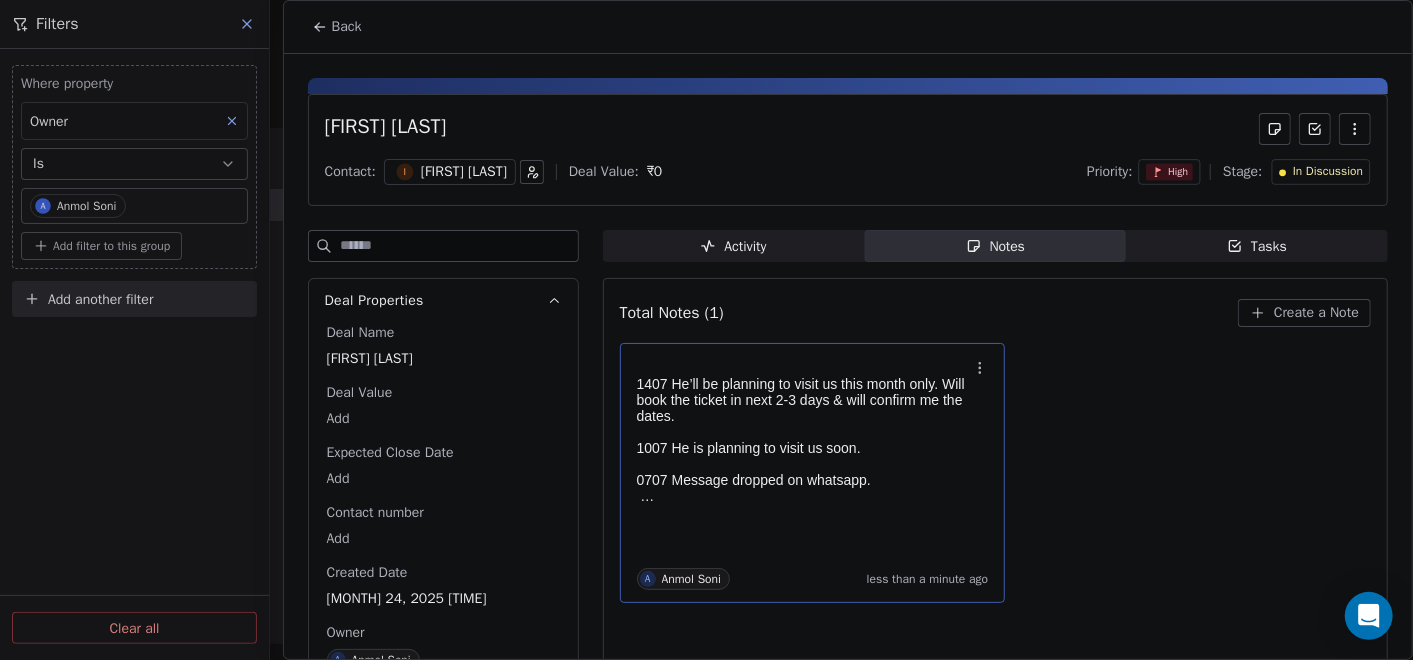 click 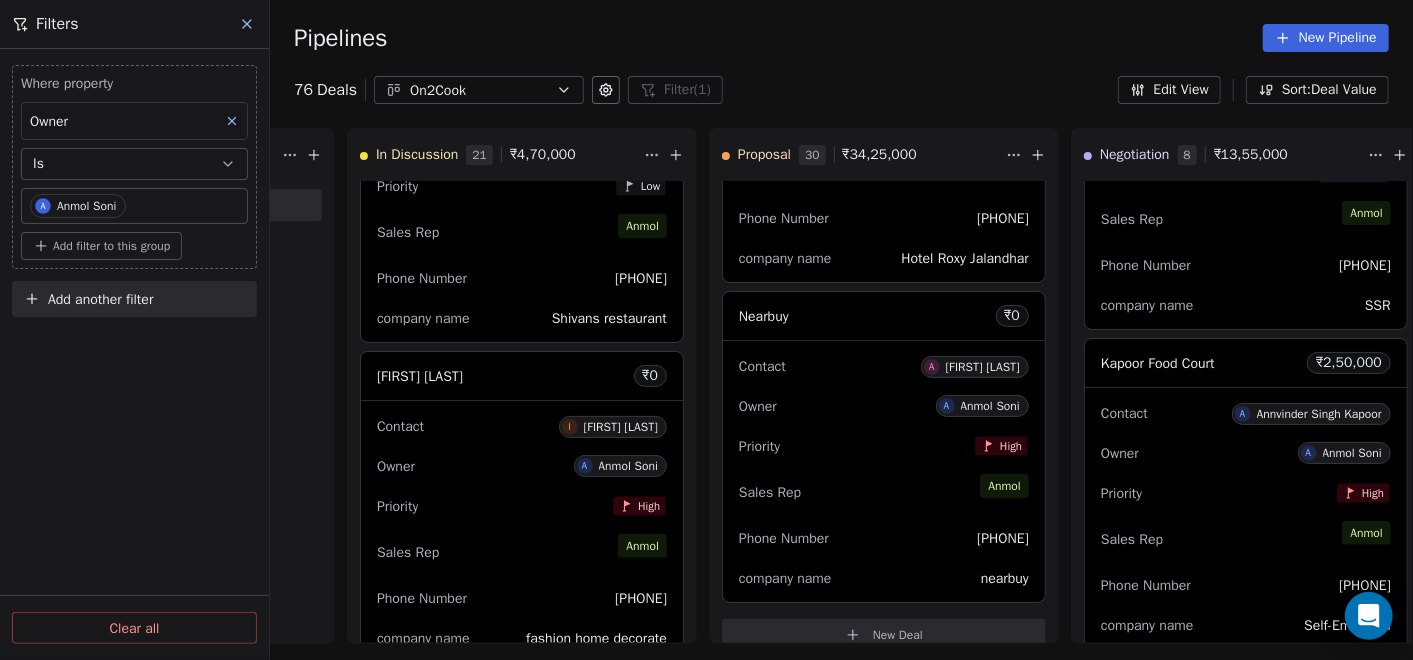 scroll, scrollTop: 5590, scrollLeft: 0, axis: vertical 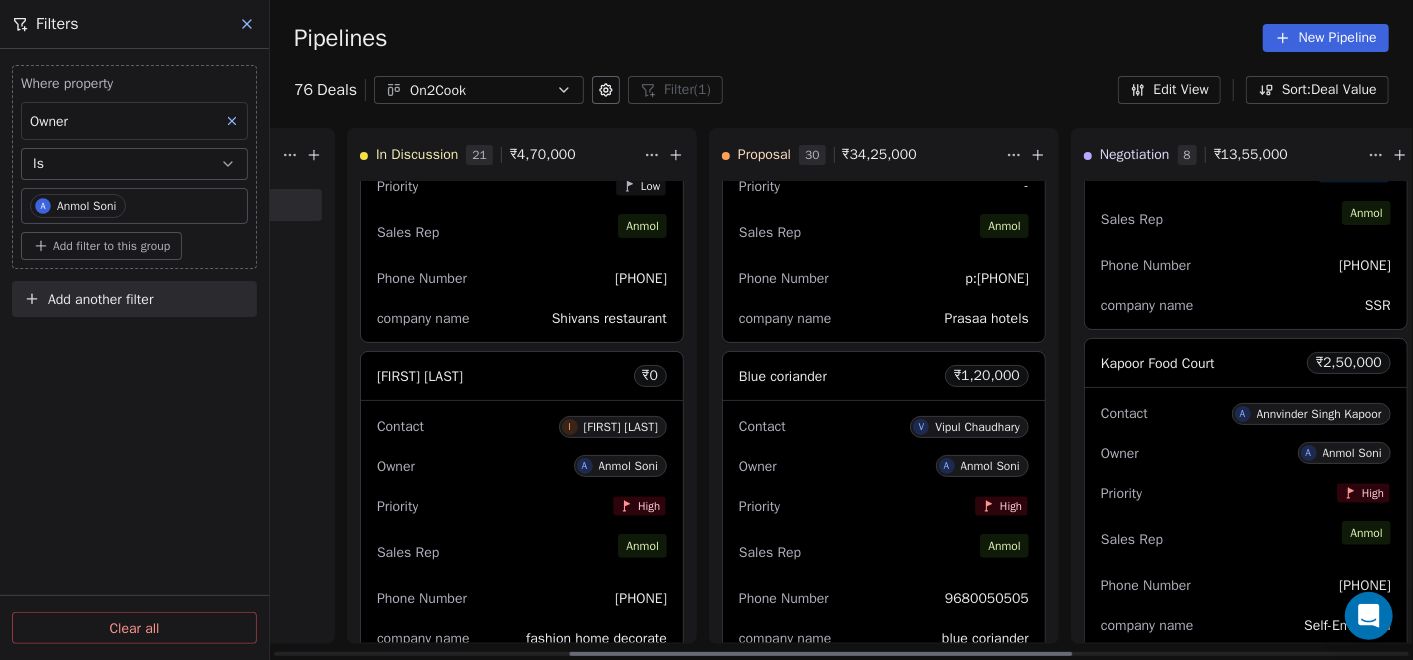 click on "Sales Rep [FIRST]" at bounding box center (884, 552) 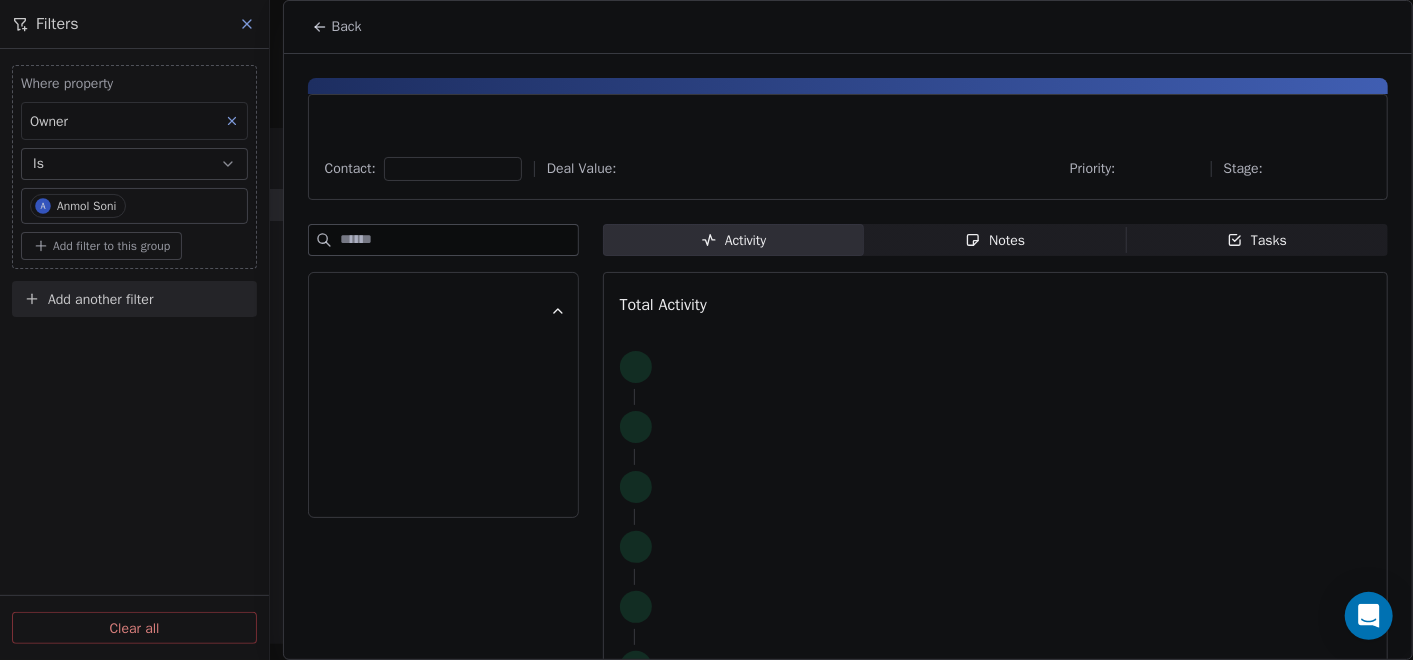 click on "Notes" at bounding box center (995, 240) 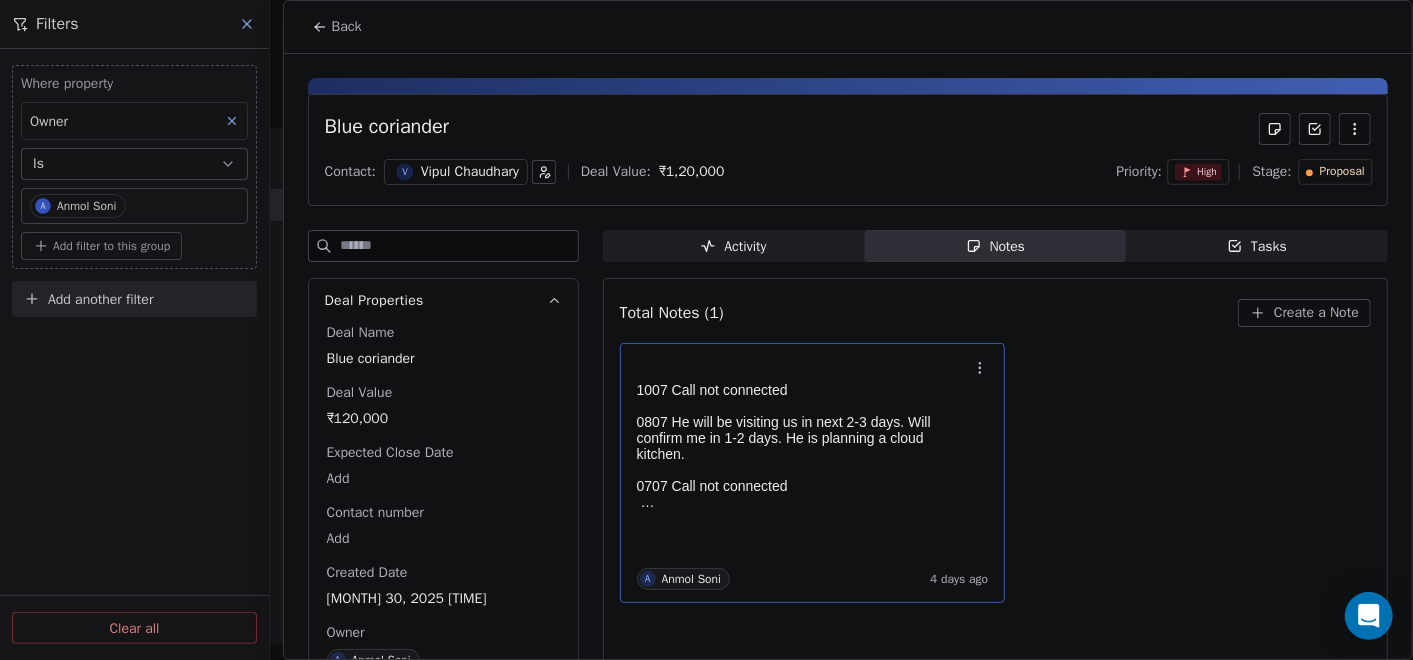 click on "1007 Call not connected" at bounding box center [803, 390] 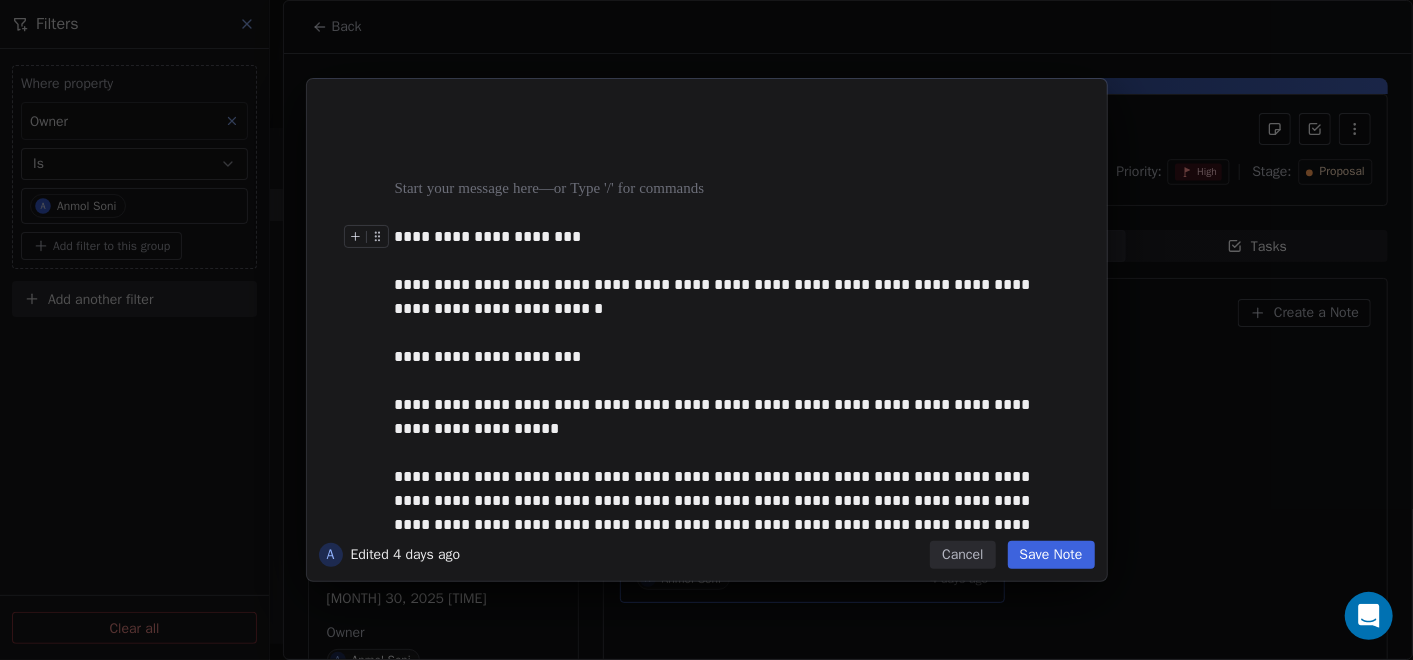 type 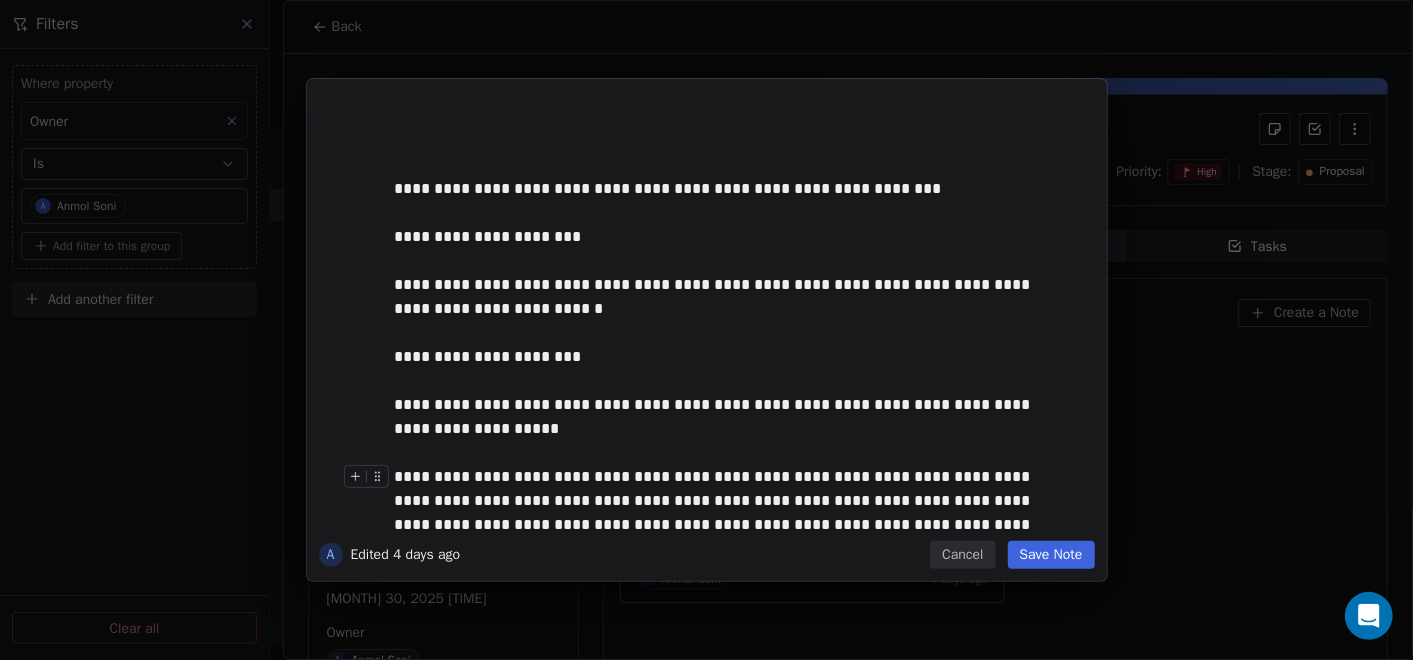 click on "Save Note" at bounding box center (1051, 555) 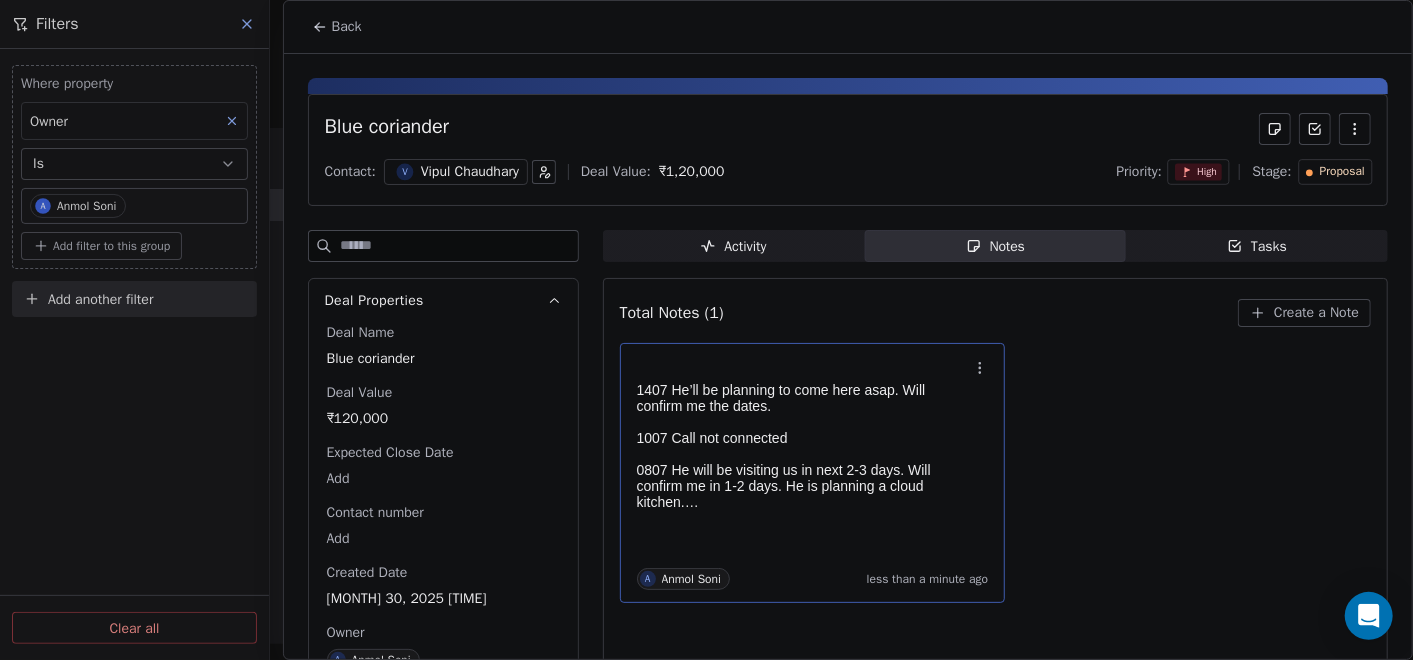 click 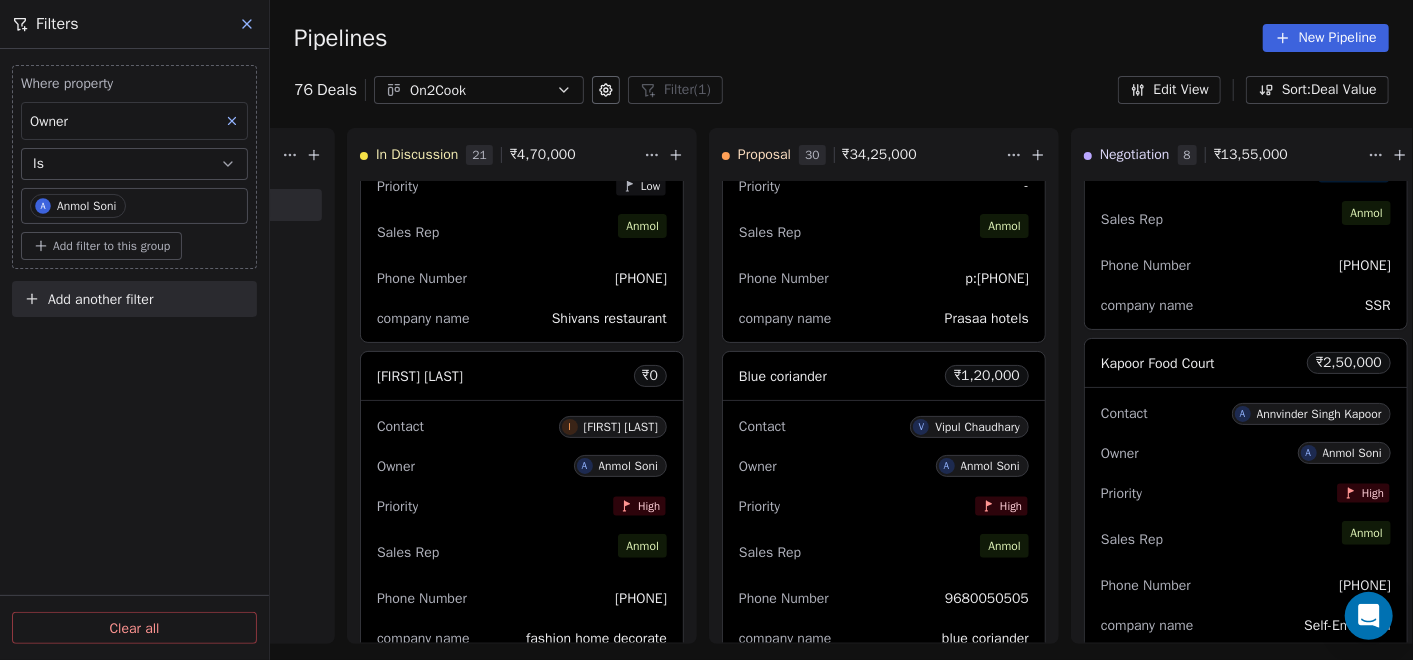 scroll, scrollTop: 3994, scrollLeft: 0, axis: vertical 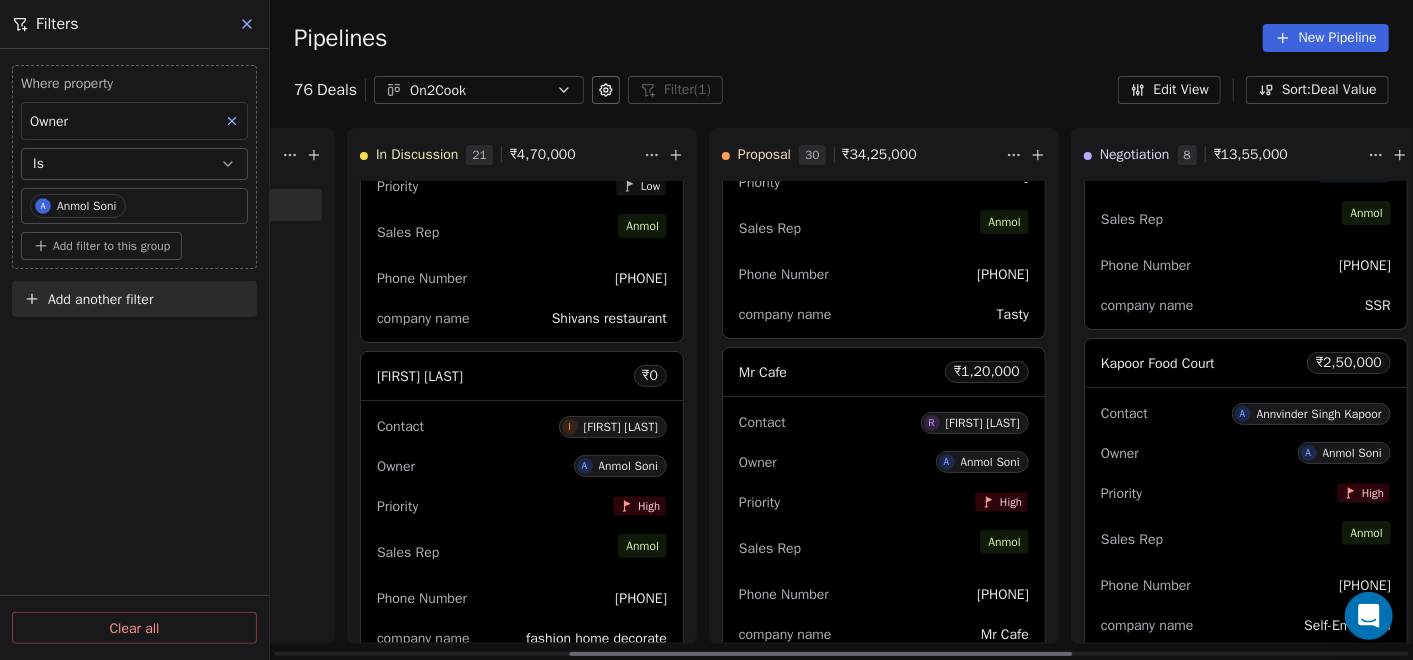 click on "Priority High" at bounding box center [884, 502] 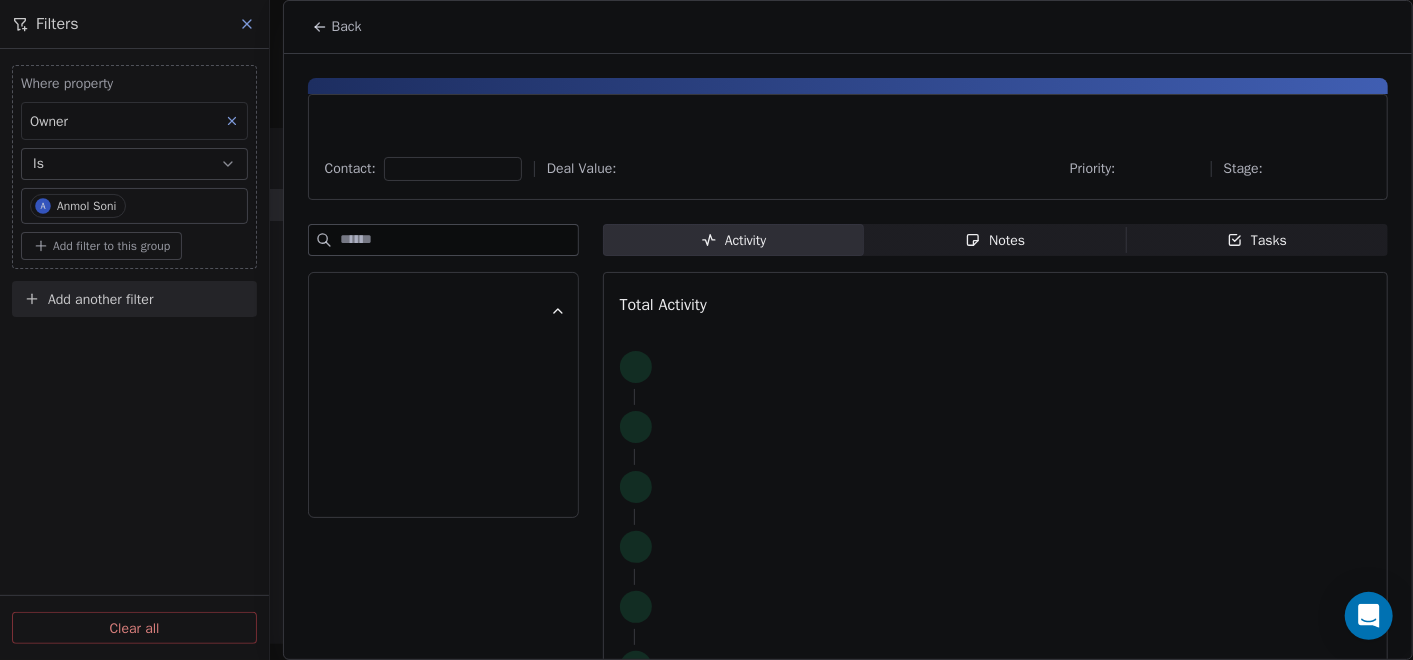 click on "Notes   Notes" at bounding box center [995, 240] 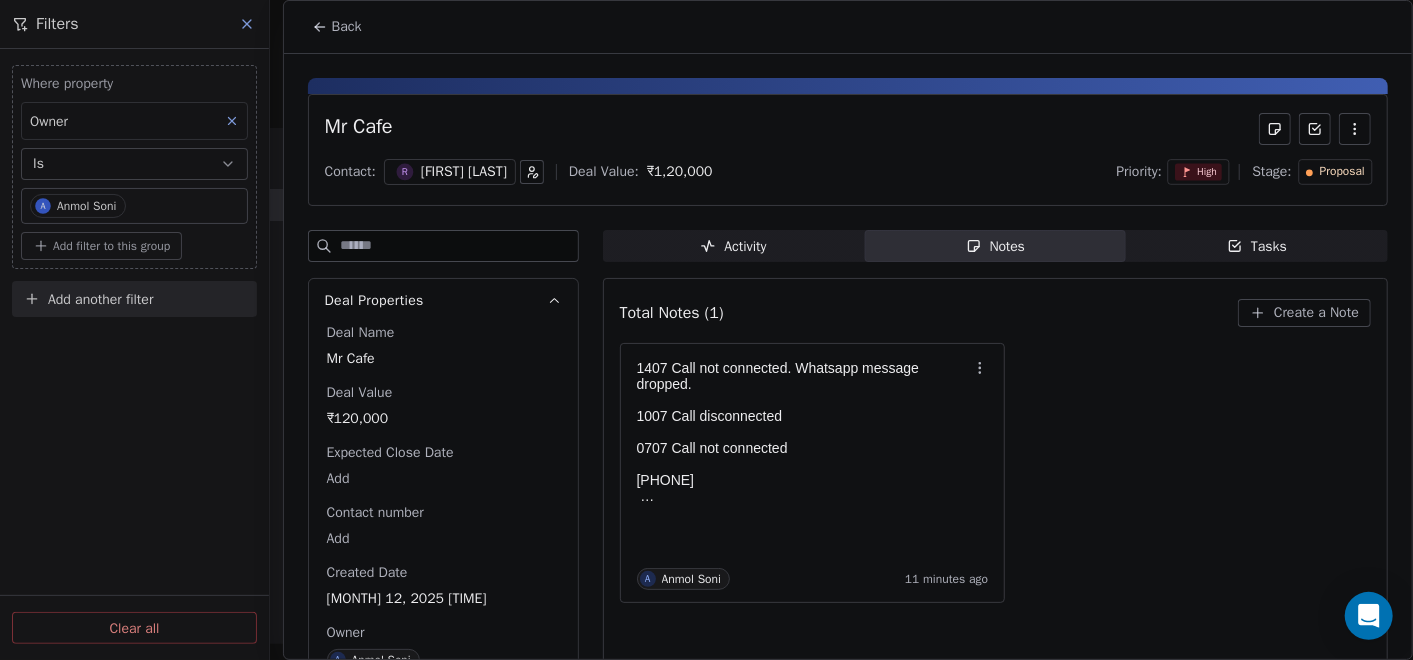 click on "Back" at bounding box center [337, 27] 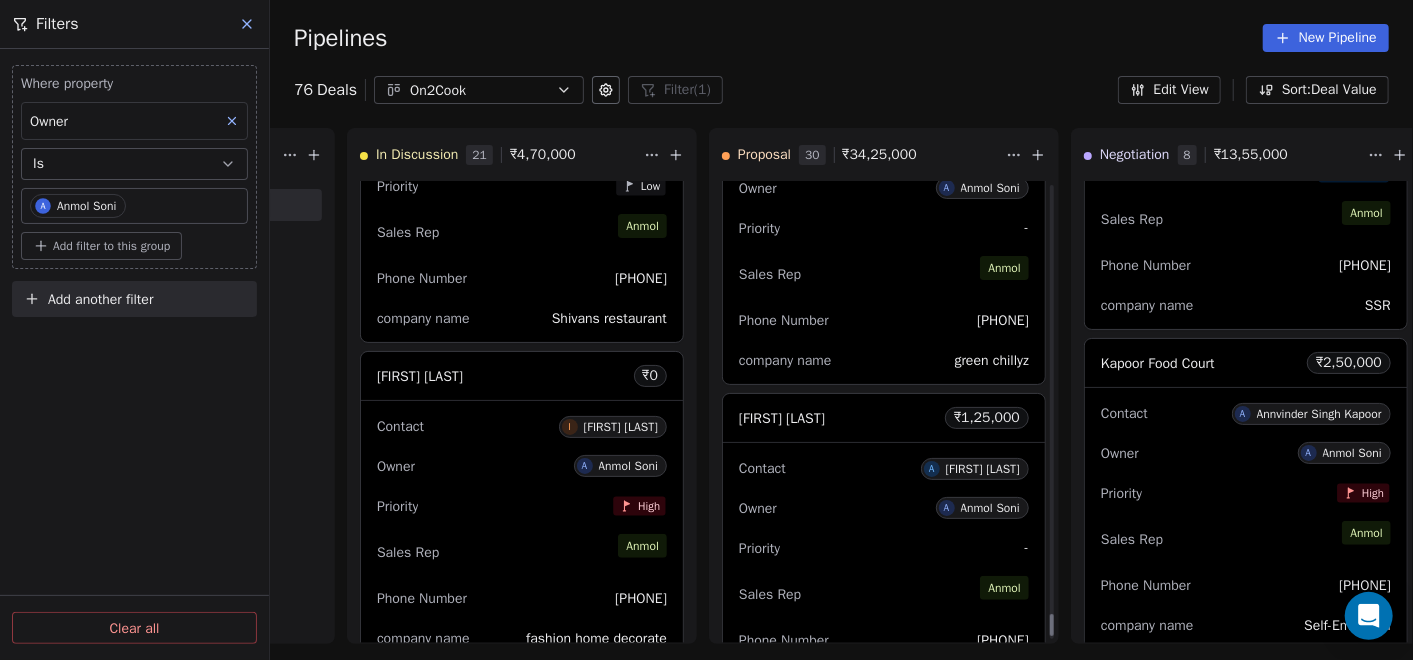 scroll, scrollTop: 9101, scrollLeft: 0, axis: vertical 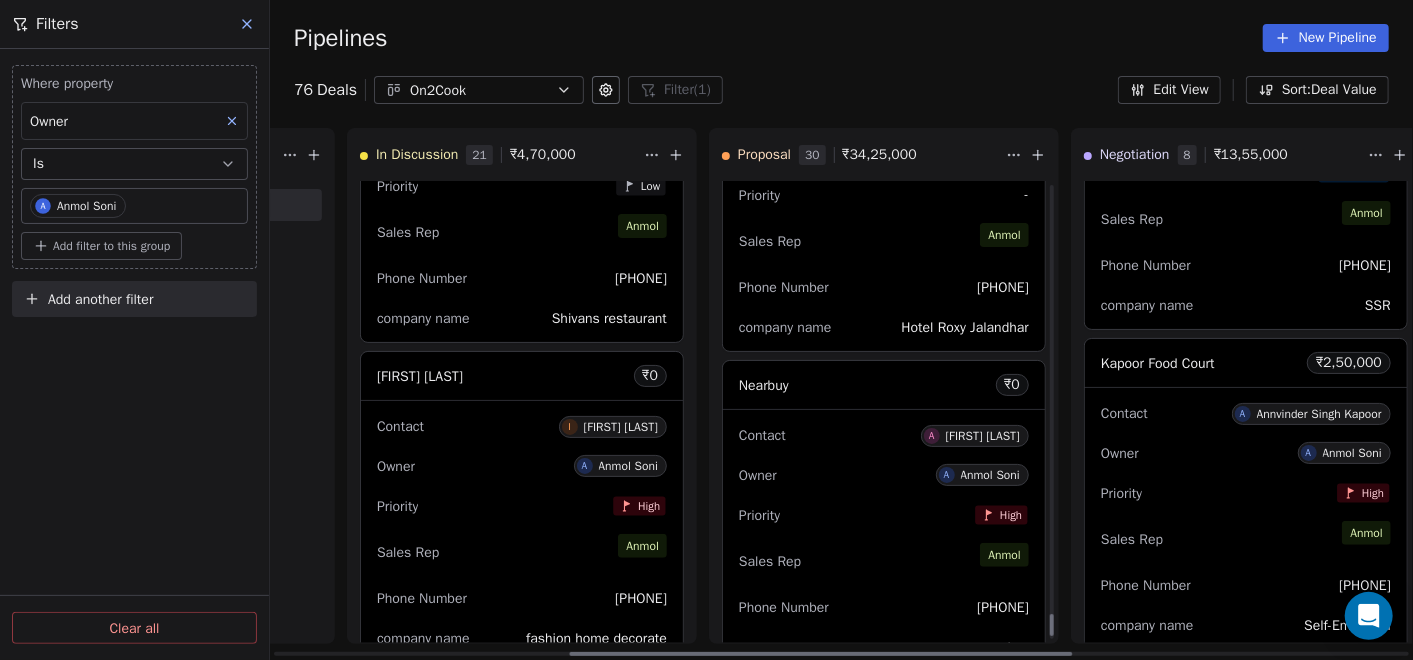 click on "New Lead 0 ₹ 0 New Deal Qualified 0 ₹ 0 New Deal In Discussion 21 ₹ 4,70,000 AP fish center ₹ 1,25,000 Contact P [FIRST] [LAST] Owner A [FIRST] [LAST] Priority - Sales Rep [FIRST] Phone Number [PHONE] company name AP fish center Tandoori Kulcha King ₹ 1,20,000 Contact A [FIRST] [LAST] Owner A [FIRST] [LAST] Priority - Sales Rep [FIRST] Phone Number [PHONE] company name Tandoori kulcha King [FIRST] [LAST] ₹ 1,20,000 Contact R [FIRST] [LAST] Owner A [FIRST] [LAST] Priority - Sales Rep - Phone Number [PHONE] company name Planning for cafe [FIRST] [LAST] ₹ 1,05,000 Contact J [FIRST] [LAST] Owner A [FIRST] [LAST] Priority High Sales Rep [FIRST] Phone Number [PHONE] company name - [FIRST] [LAST] ₹ 0 Contact V [FIRST] [LAST] Owner A [FIRST] [LAST] Priority - Sales Rep [FIRST] Phone Number [PHONE] company name Self-Employed Pooja Tiffin and Caters ₹ 0 Contact A [FIRST] [LAST] Owner A [FIRST] [LAST] Priority - Sales Rep [FIRST] Phone Number [PHONE] company name Pooja Tiffin and Caters [FIRST] [LAST] ₹ 0 Contact C" at bounding box center (170, 394) 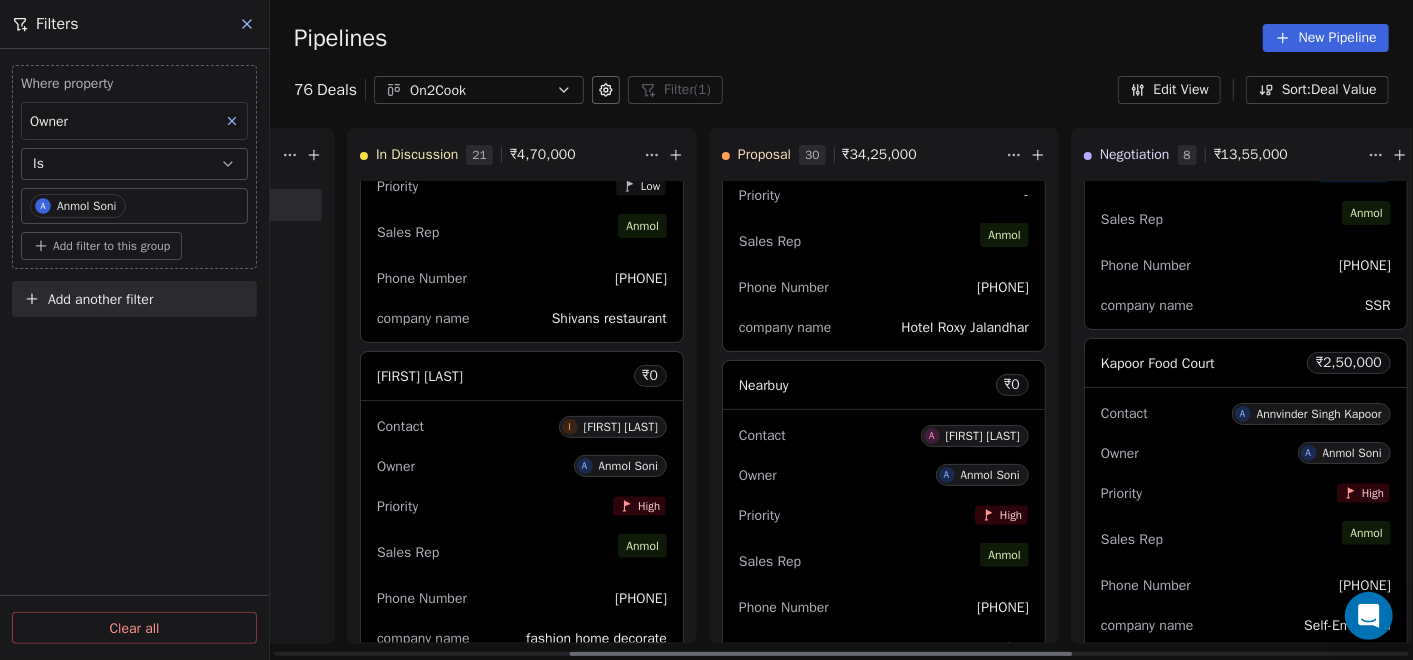 click on "Sales Rep [FIRST]" at bounding box center (884, 561) 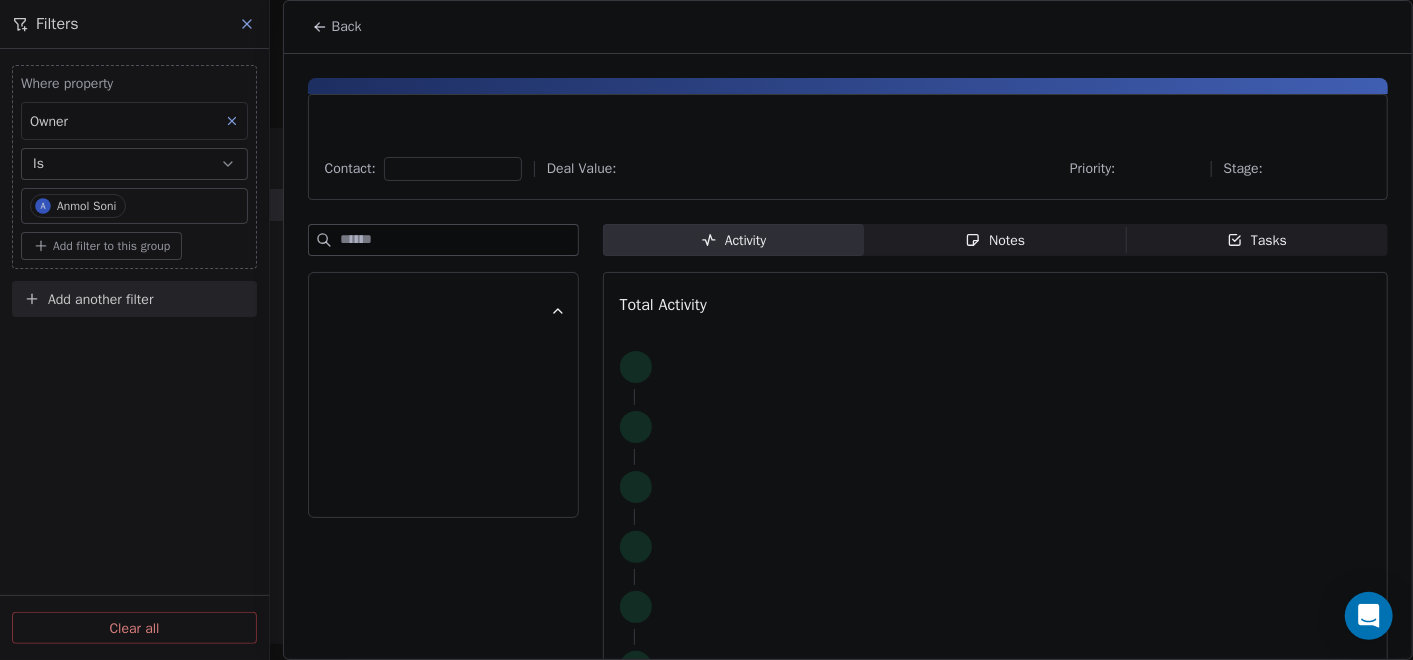 click 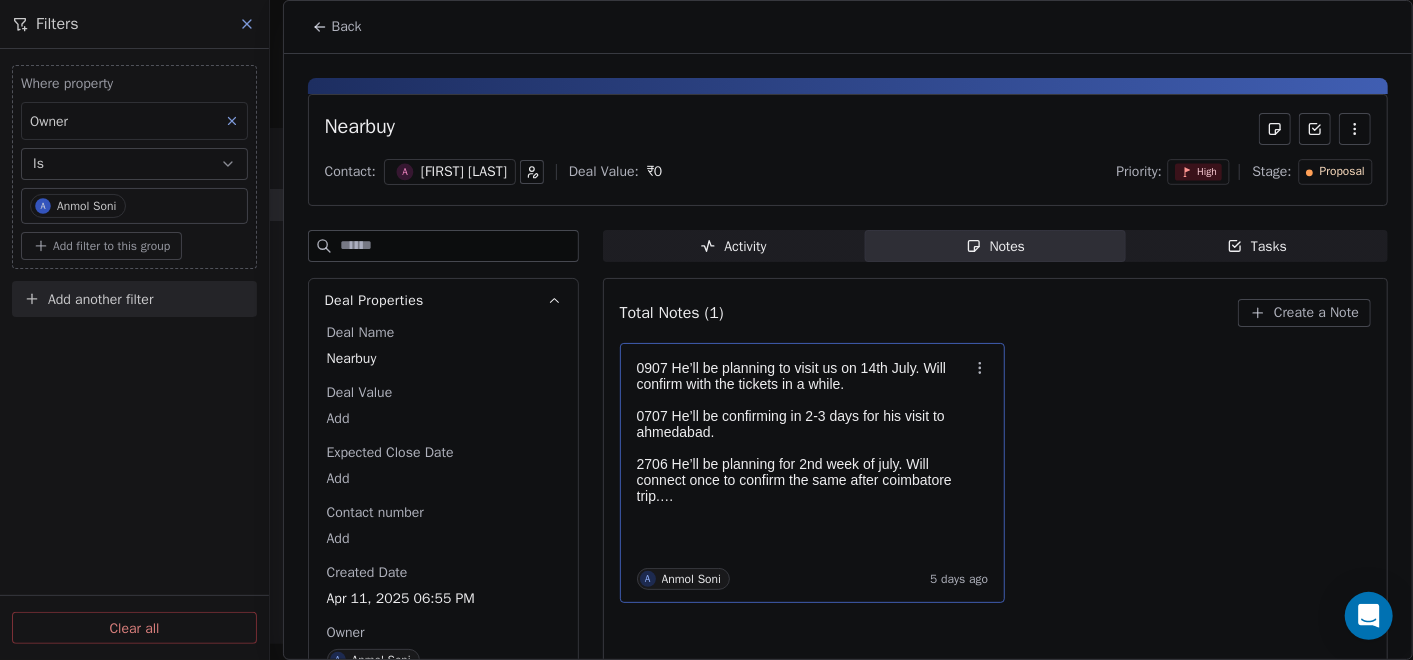 click on "0907 He’ll be planning to visit us on 14th July. Will confirm with the tickets in a while." at bounding box center [803, 376] 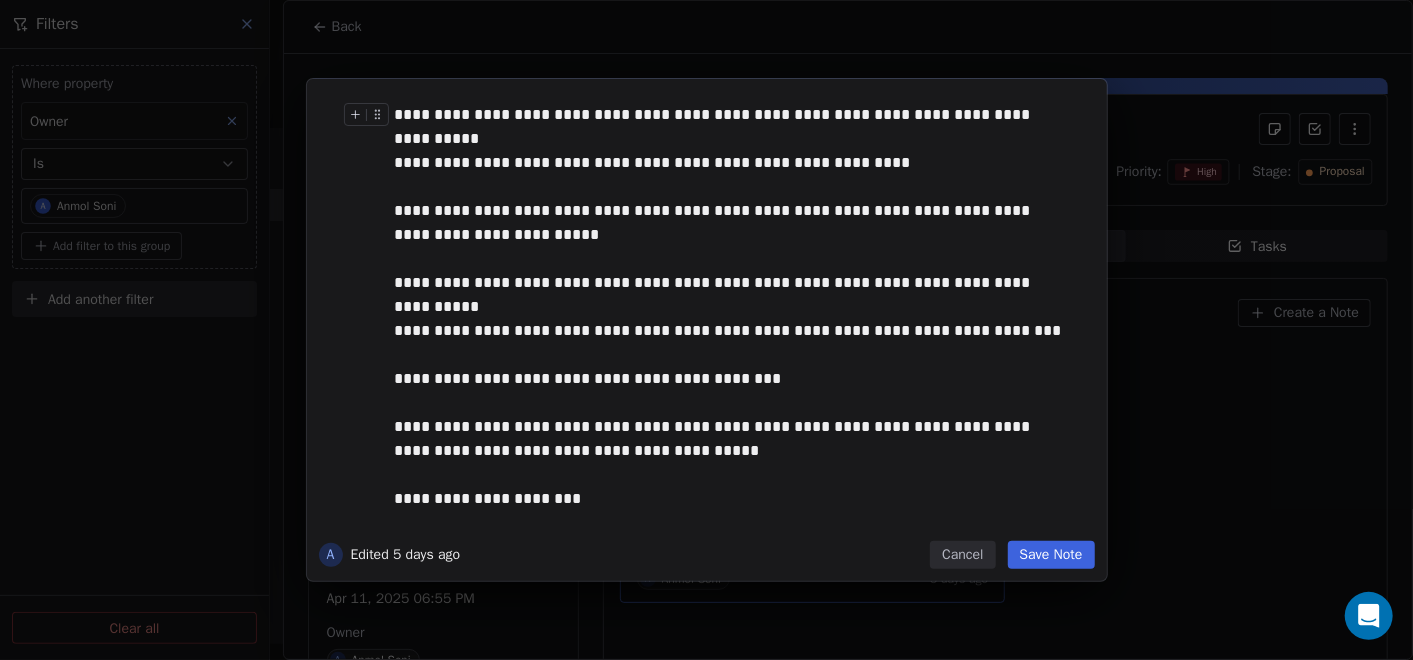 click on "**********" at bounding box center (728, 115) 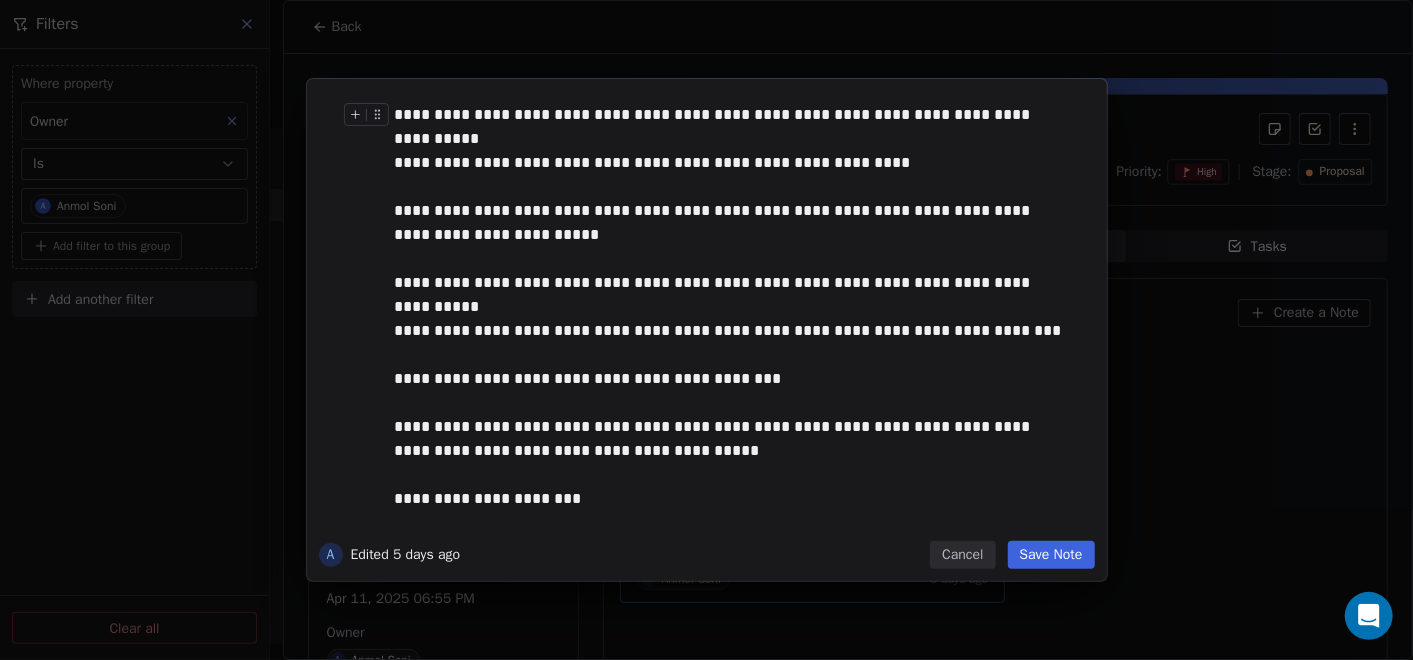 click on "**********" at bounding box center (728, 115) 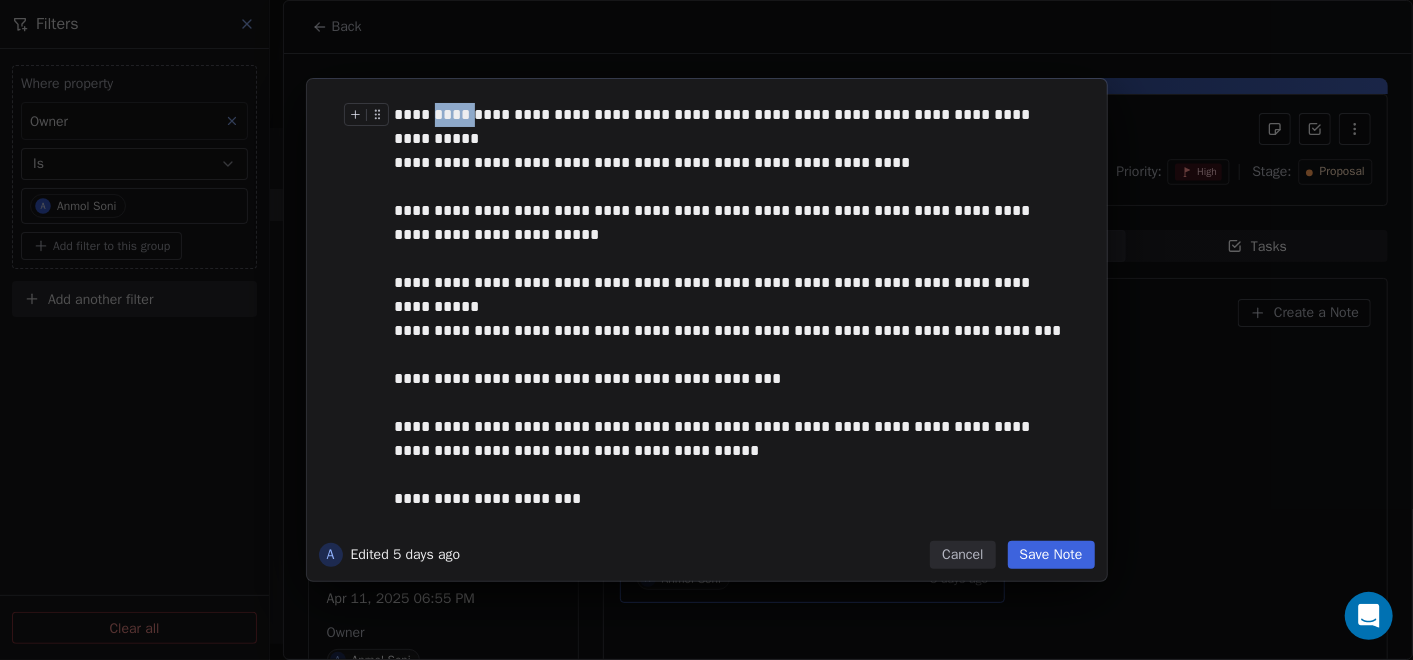 click on "**********" at bounding box center (728, 115) 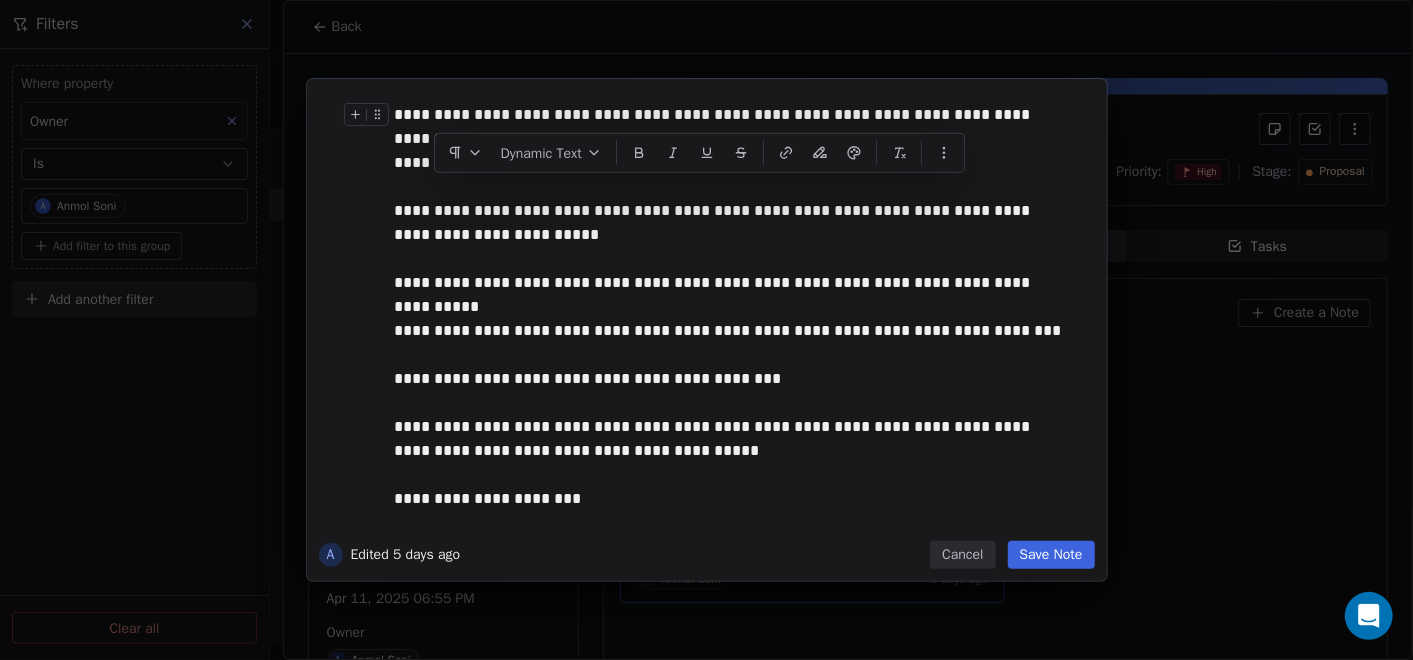 click on "**********" at bounding box center [728, 115] 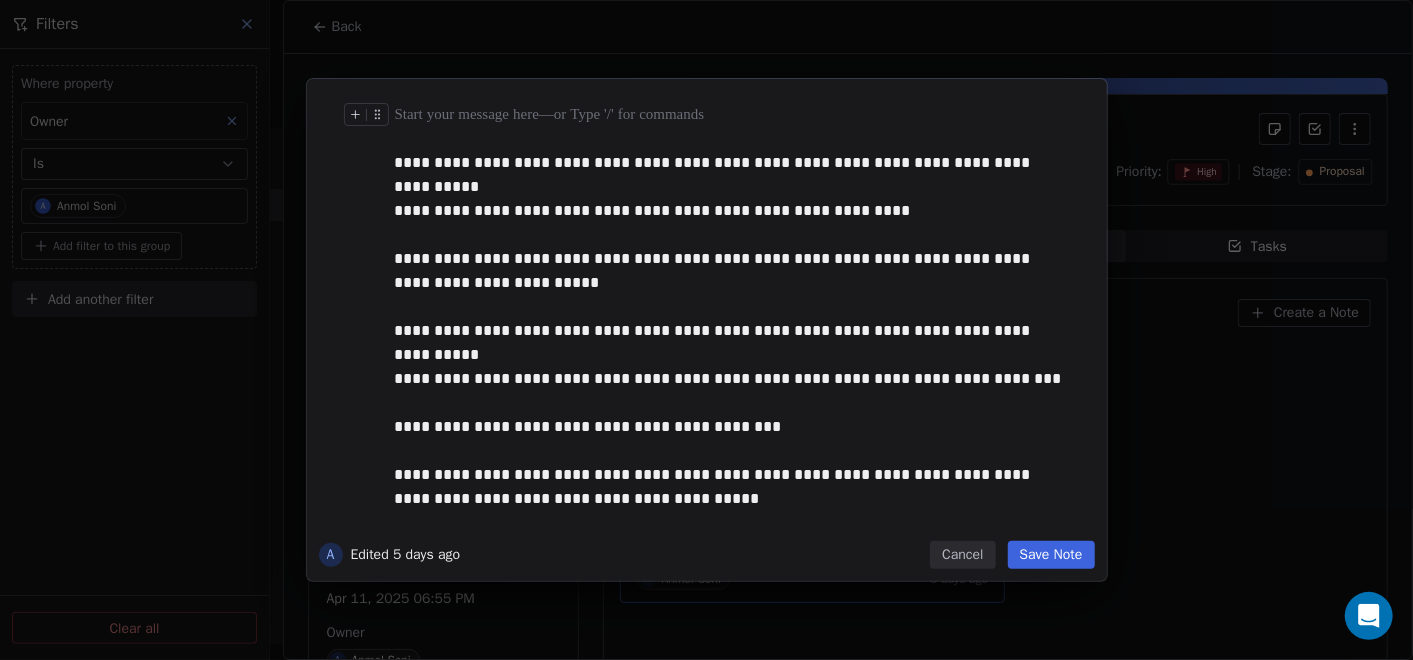 type 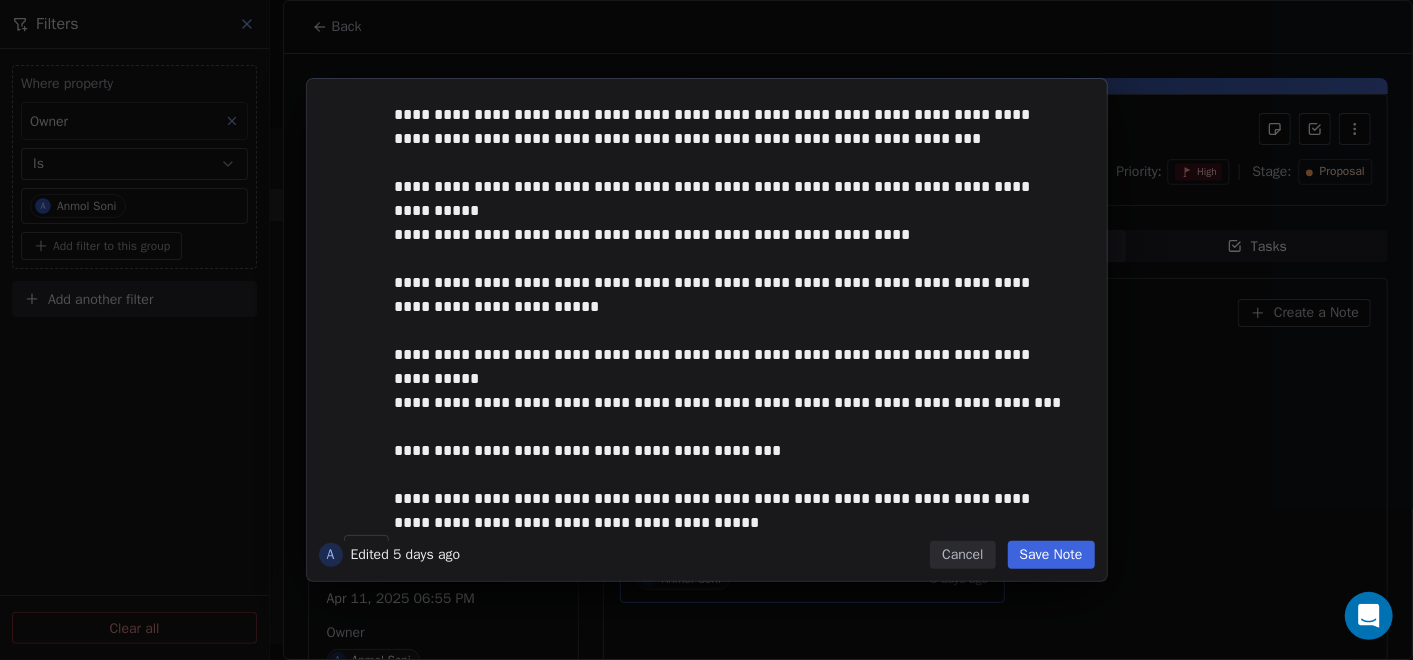 click on "Save Note" at bounding box center [1051, 555] 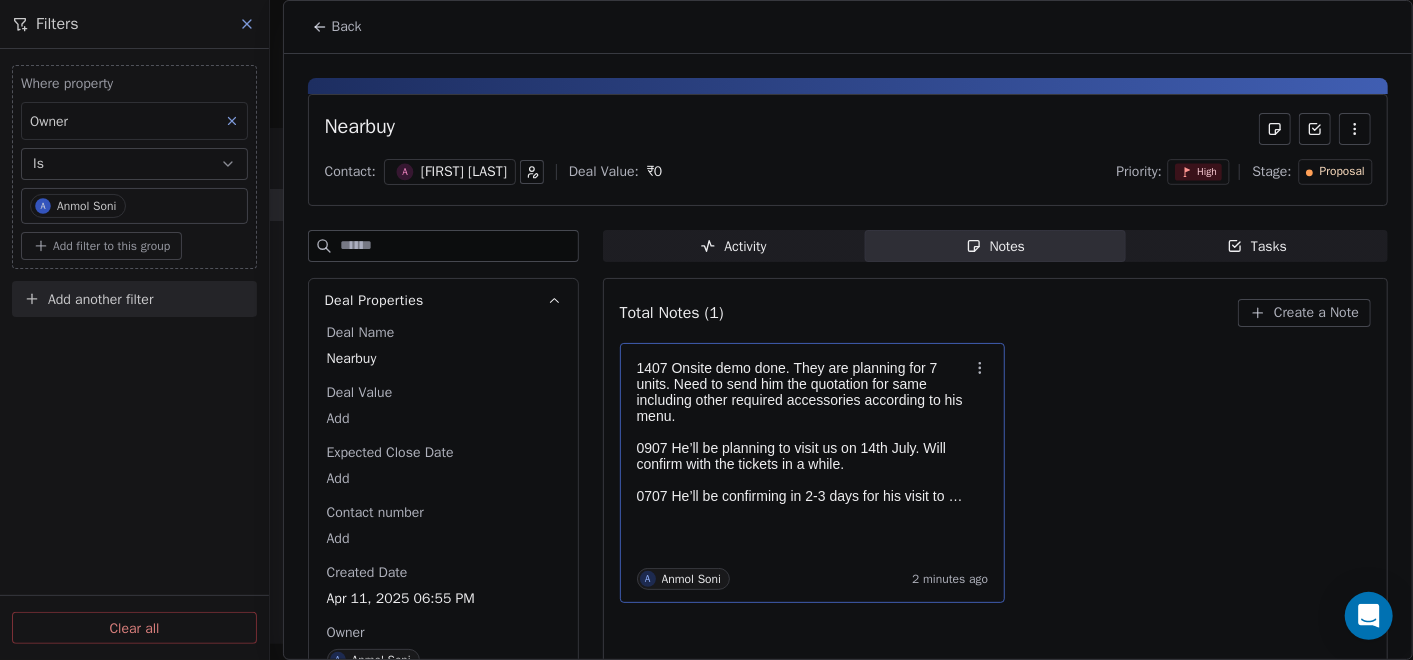 click on "1407 Onsite demo done. They are planning for 7 units. Need to send him the quotation for same including other required accessories according to his menu. 0907 He’ll be planning to visit us on 14th [MONTH]. Will confirm with the tickets in a while.  0707 He’ll be confirming in 2-3 days for his visit to ahmedabad. 2706 He’ll be planning for 2nd week of [MONTH]. Will connect once to confirm the same after coimbatore trip.  2406 He is planning to visit us. Need to connect with him on [DAY] for date confirmation.  2406 [FIRST] visited us. Waiting to connect with [FIRST] now. Call is busy continuously. 2306 His brother [FIRST] will be visiting us today. 1806 Either he might plan for visit here or he will send any representative to our office first. Will confirm me by tomorrow.  1806 Call not connected A [FIRST] [LAST]" at bounding box center [995, 473] 